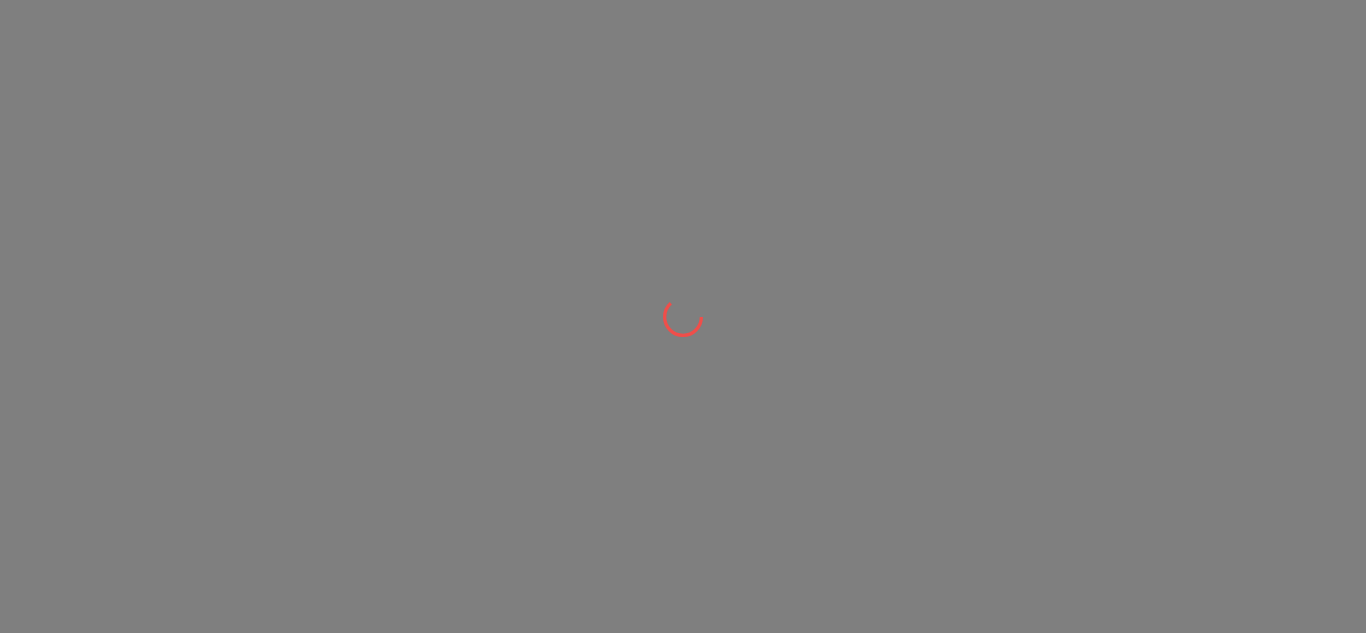 scroll, scrollTop: 0, scrollLeft: 0, axis: both 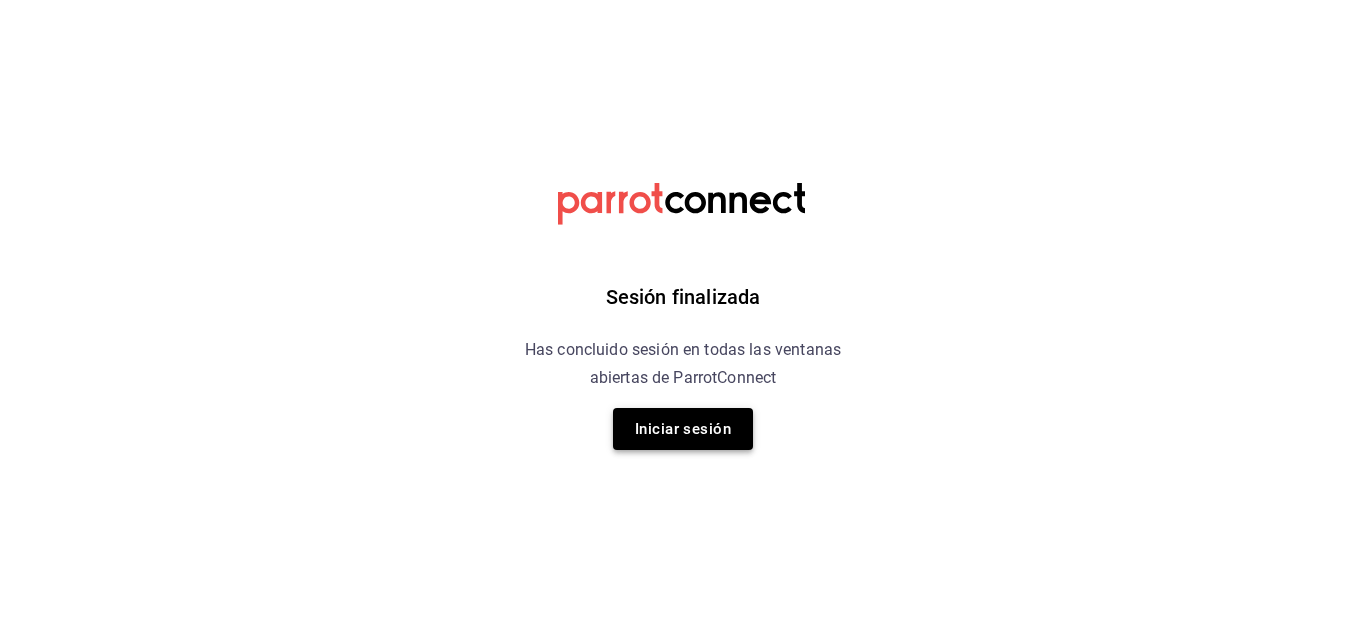 click on "Iniciar sesión" at bounding box center [683, 429] 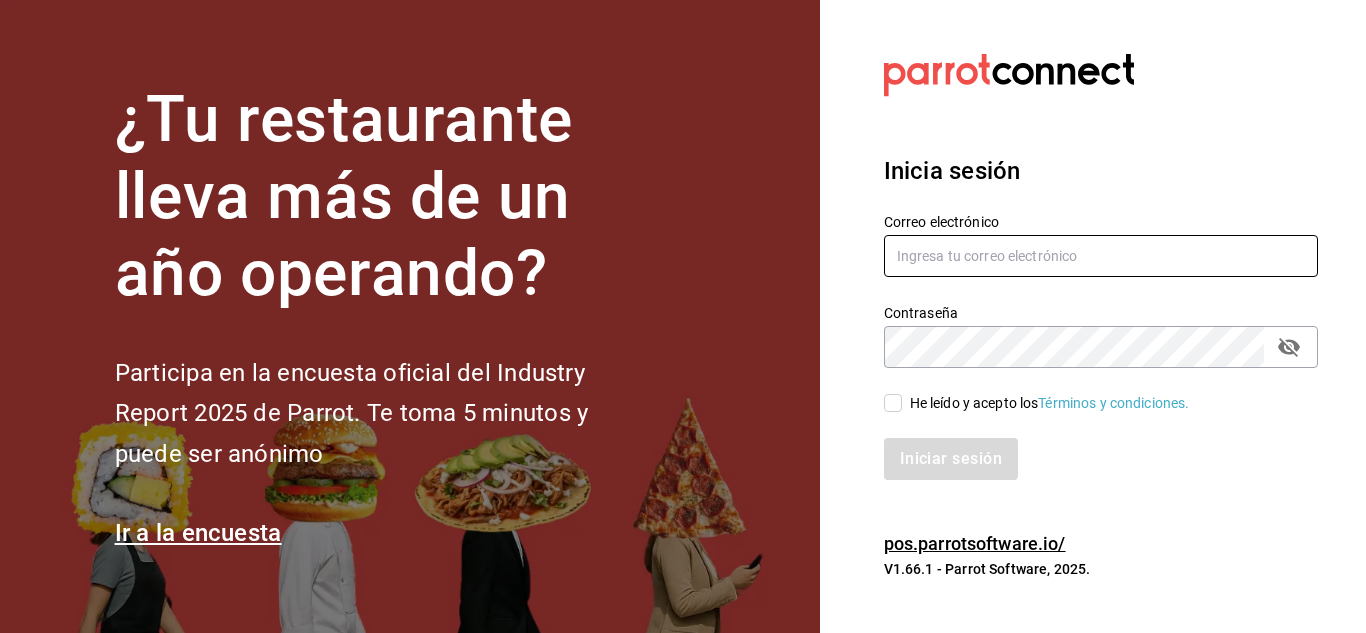 type on "teaandcoffeebar@example.com" 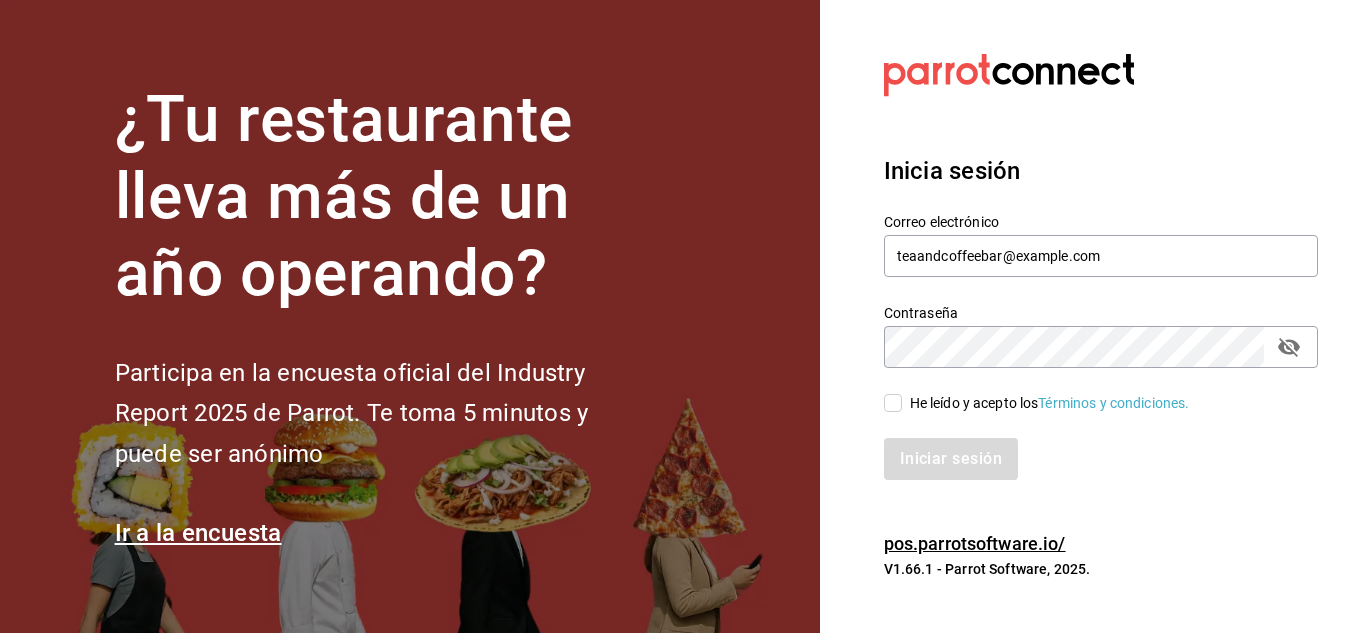 click on "He leído y acepto los  Términos y condiciones." at bounding box center (893, 403) 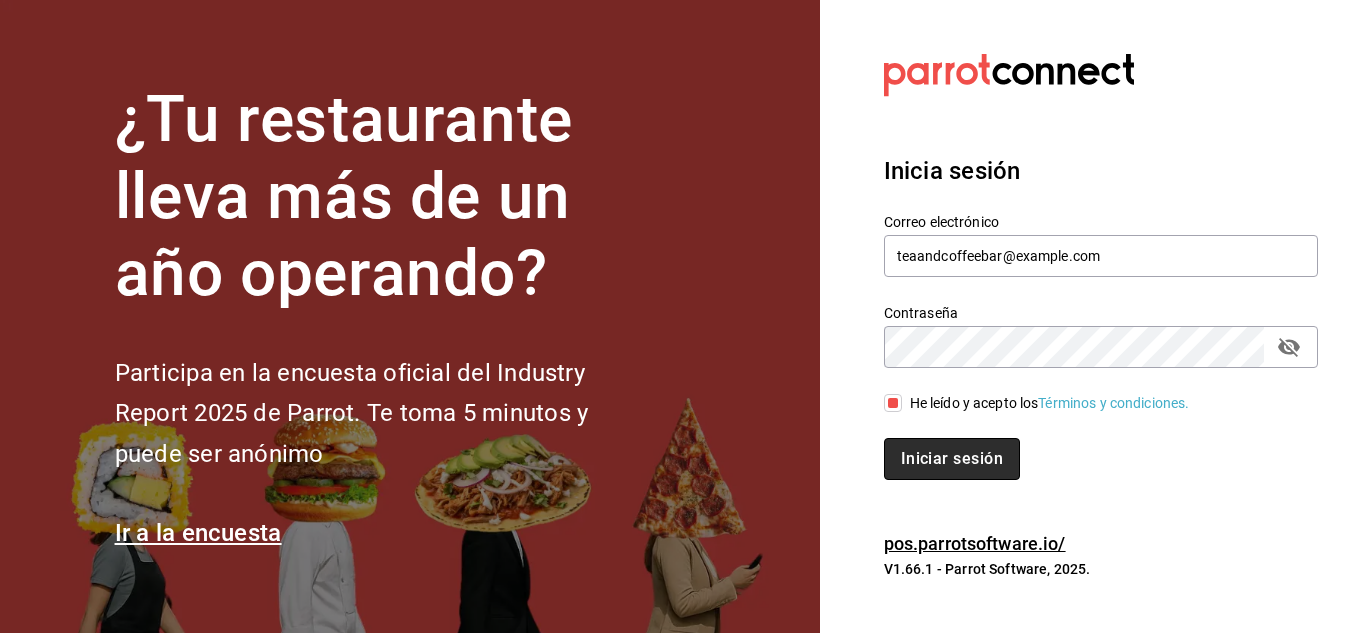 click on "Iniciar sesión" at bounding box center (952, 459) 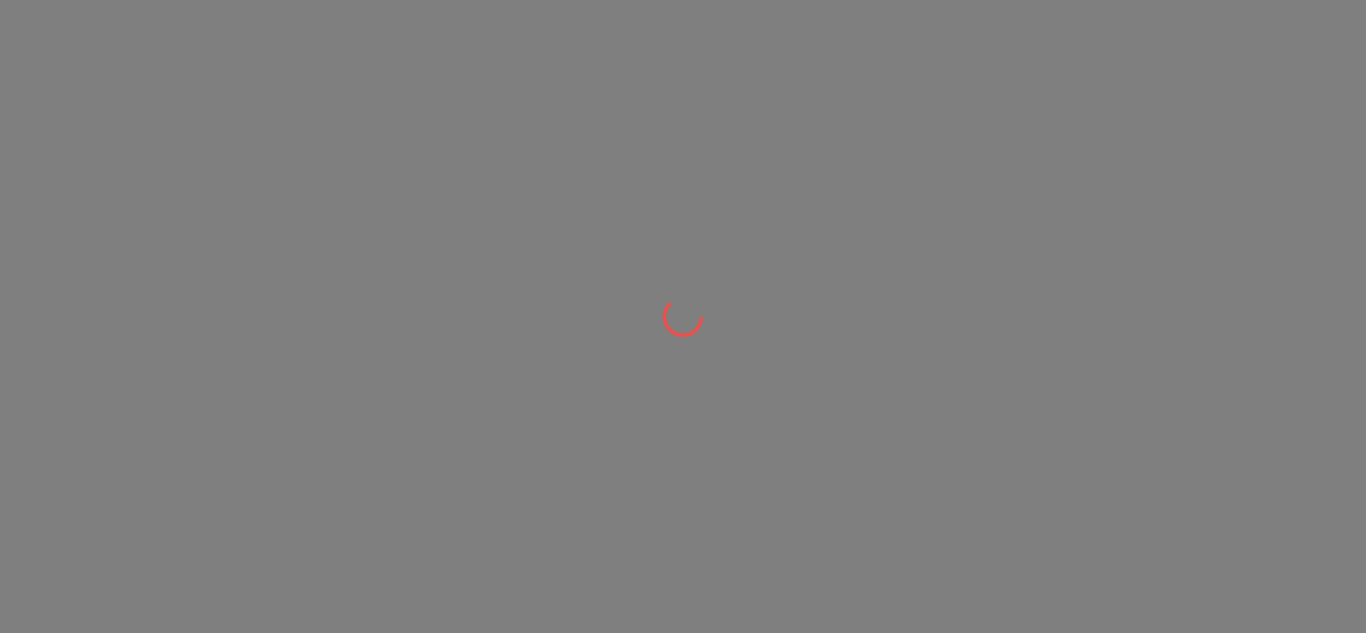 scroll, scrollTop: 0, scrollLeft: 0, axis: both 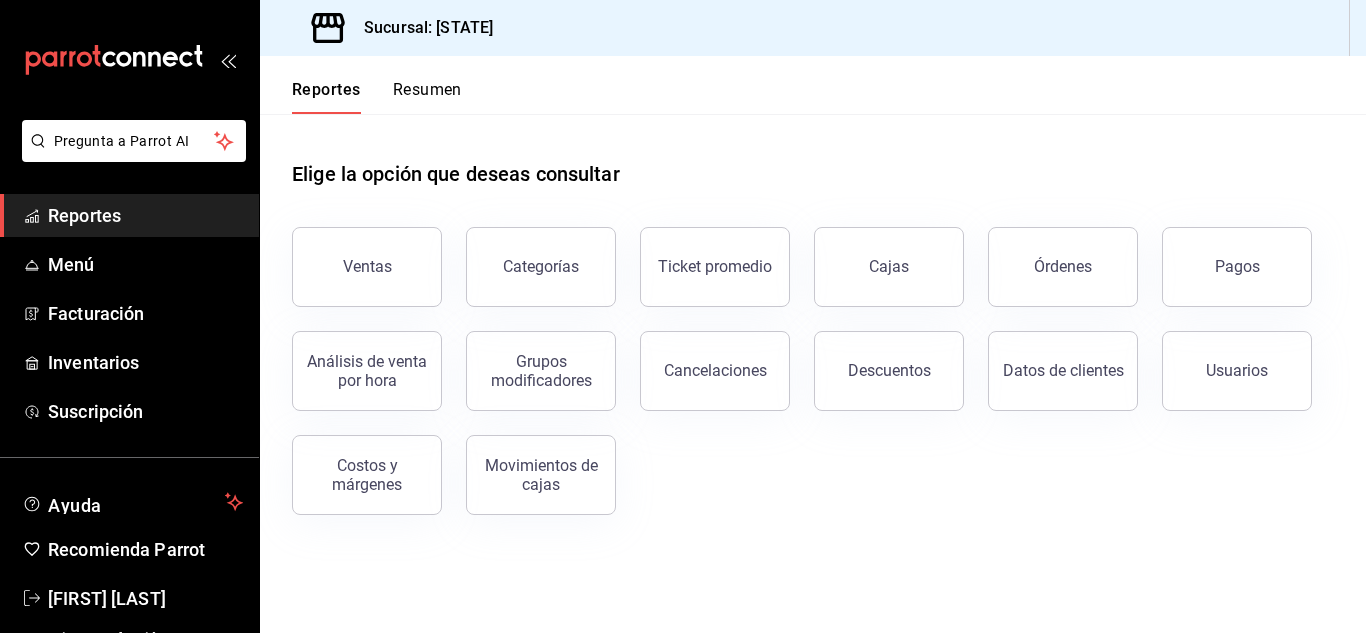 click on "Elige la opción que deseas consultar" at bounding box center (813, 158) 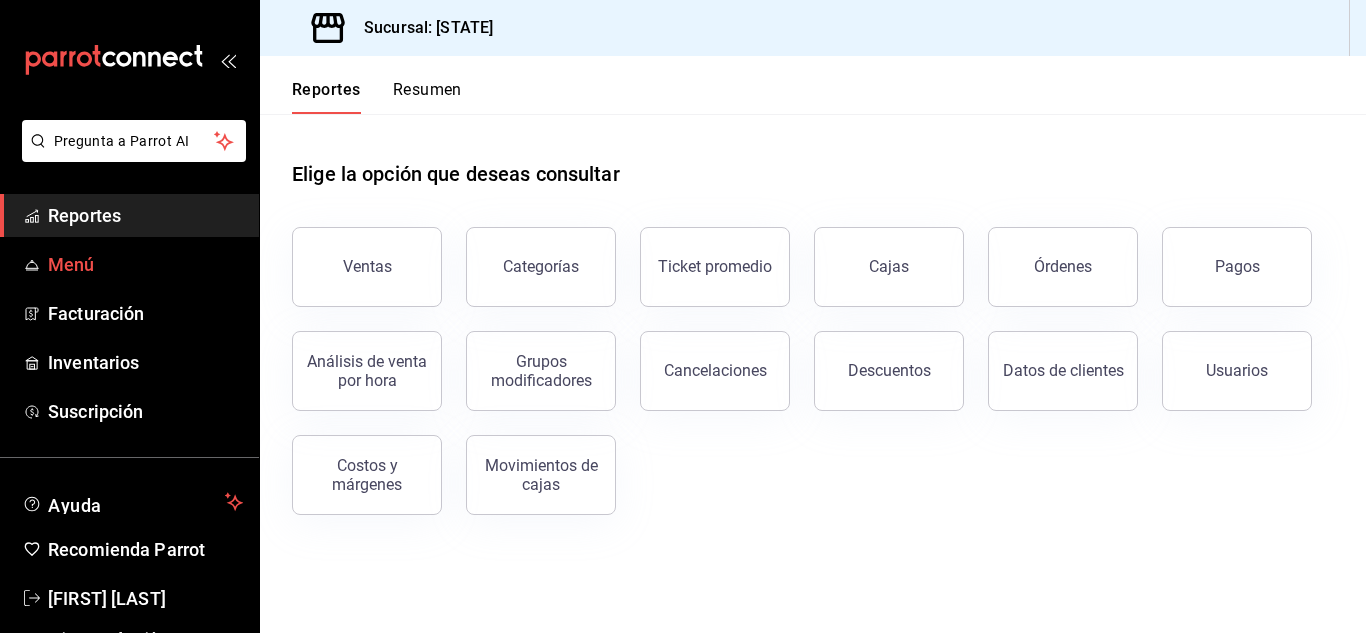 click on "Menú" at bounding box center [145, 264] 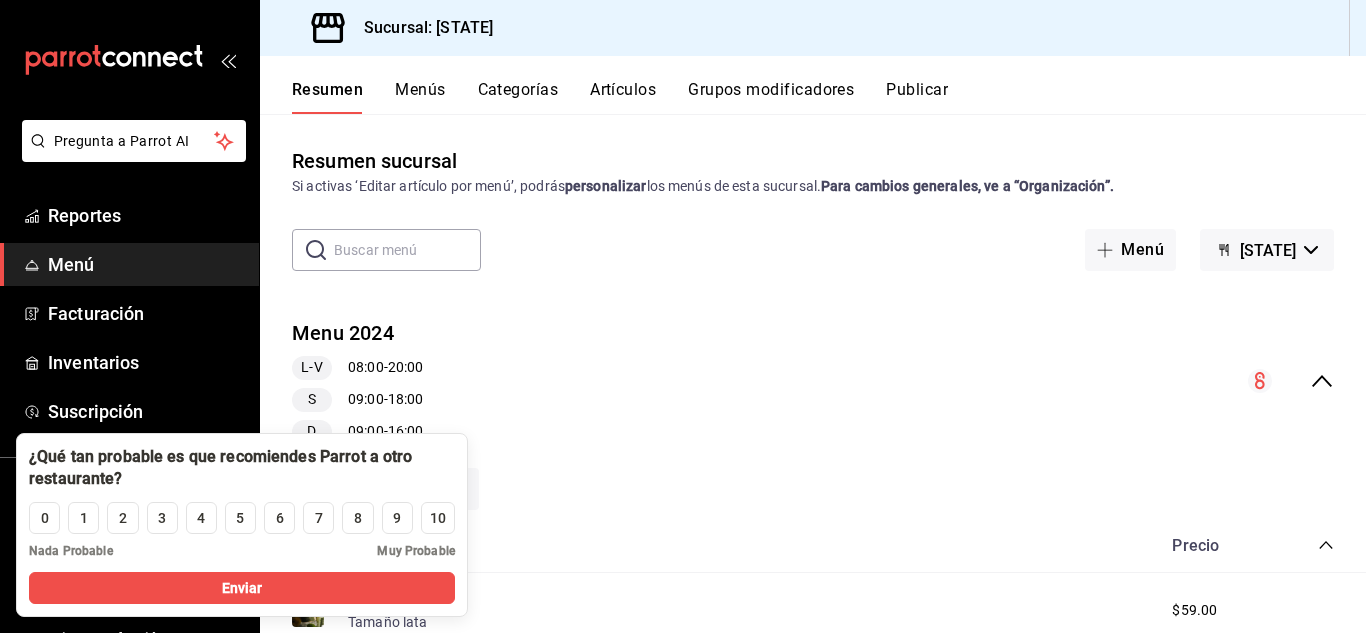 click on "Artículos" at bounding box center (623, 97) 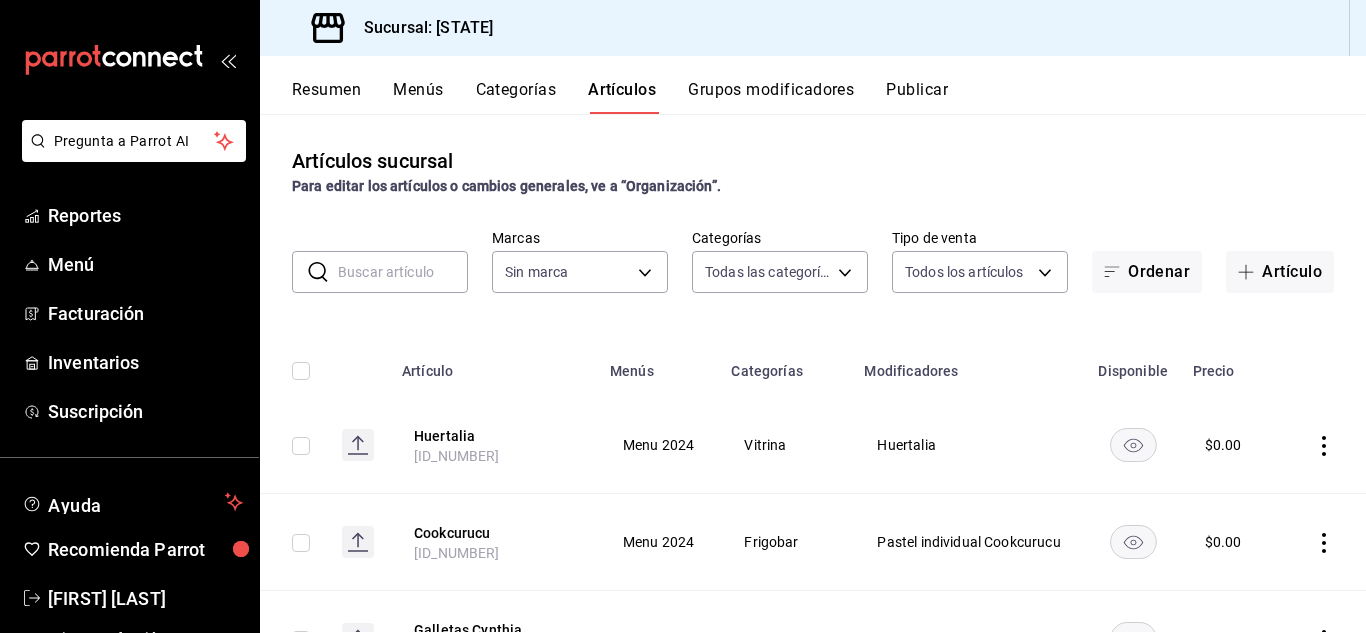 click on "Grupos modificadores" at bounding box center (771, 97) 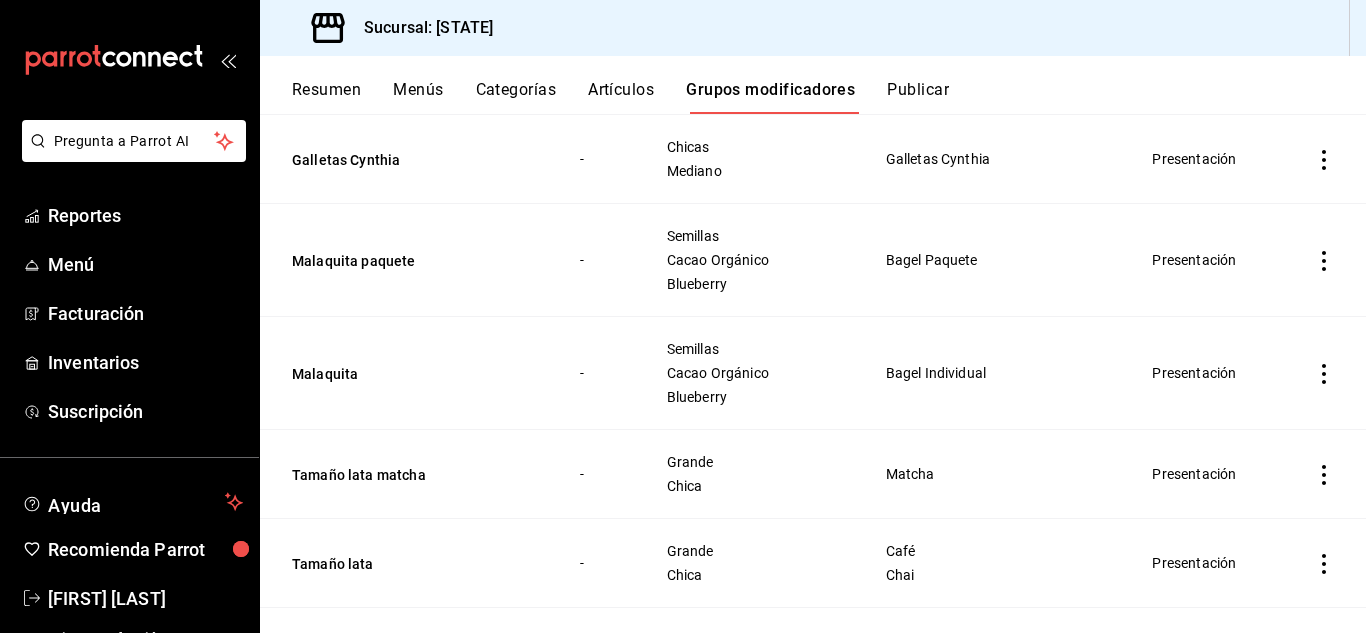 scroll, scrollTop: 0, scrollLeft: 0, axis: both 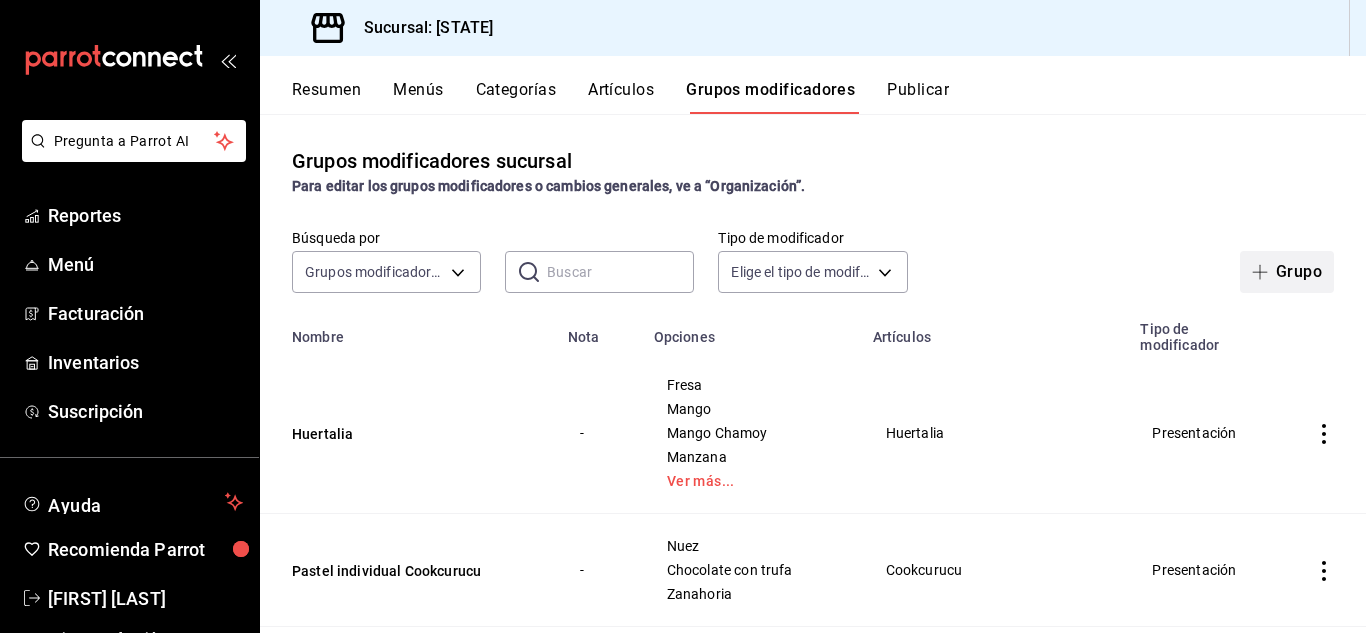 click on "Grupo" at bounding box center (1287, 272) 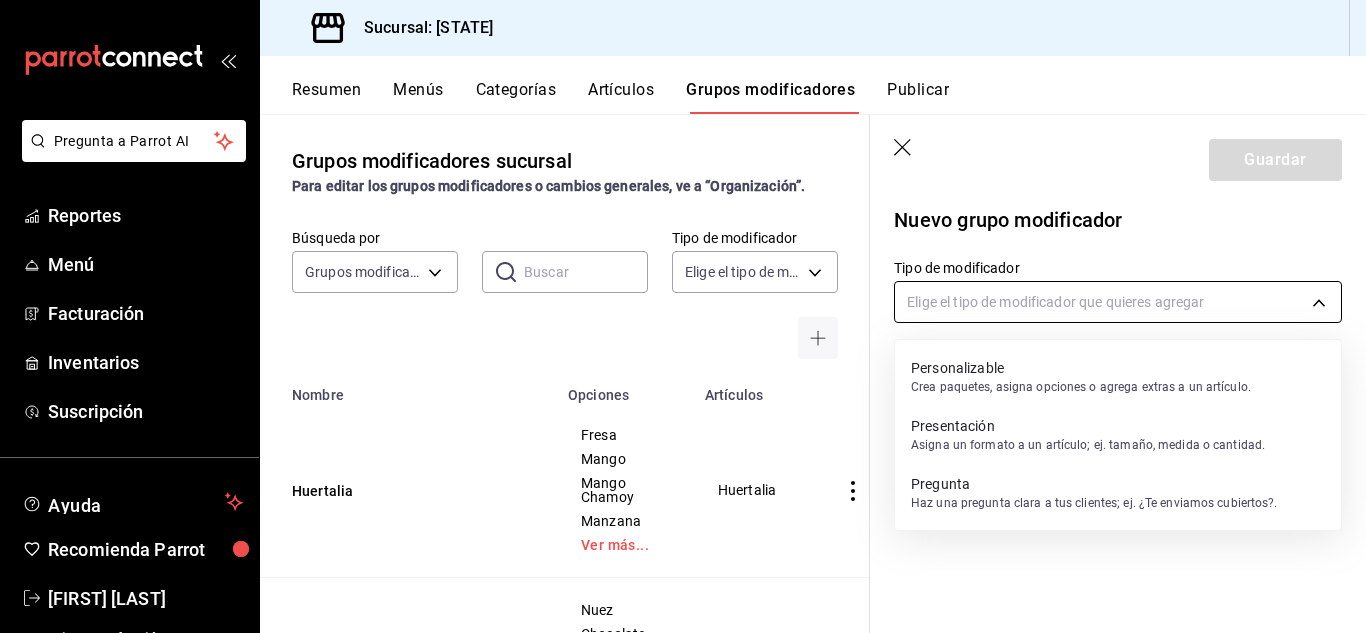 click on "Pregunta a Parrot AI Reportes   Menú   Facturación   Inventarios   Suscripción   Ayuda Recomienda Parrot   [FIRST] [LAST]   Sugerir nueva función   Sucursal: [STATE] Resumen Menús Categorías Artículos Grupos modificadores Publicar Grupos modificadores sucursal Para editar los grupos modificadores o cambios generales, ve a “Organización”. Búsqueda por Grupos modificadores GROUP ​ ​ Tipo de modificador Elige el tipo de modificador Nombre Opciones Artículos Huertalia Fresa Mango Mango Chamoy Manzana Ver más... Huertalia Pastel individual Cookcurucu Nuez Chocolate con trufa Zanahoria Cookcurucu Galletas Cynthia Chicas Mediano Galletas Cynthia Malaquita paquete Semillas Cacao Orgánico Blueberry Bagel Paquete Malaquita Semillas Cacao Orgánico Blueberry Bagel Individual Tamaño lata matcha Grande Chica Matcha Tamaño lata Grande Chica Café Chai Chili chale Cereza enchilada Arándanos enchilada Skwinklotes Tiras de manzana enchilada Chili chale Sabor chilamitas Cherry bomb enchilado [NUMBER]oz" at bounding box center (683, 316) 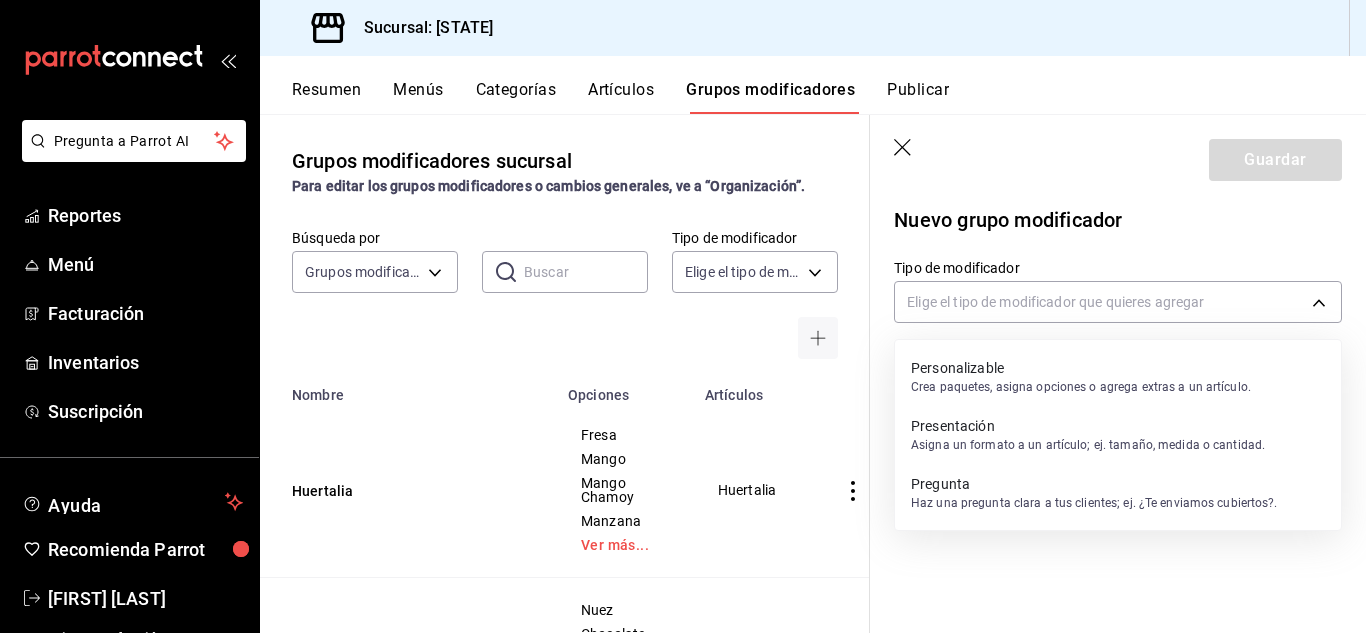 click on "Asigna un formato a un artículo; ej. tamaño, medida o cantidad." at bounding box center [1088, 445] 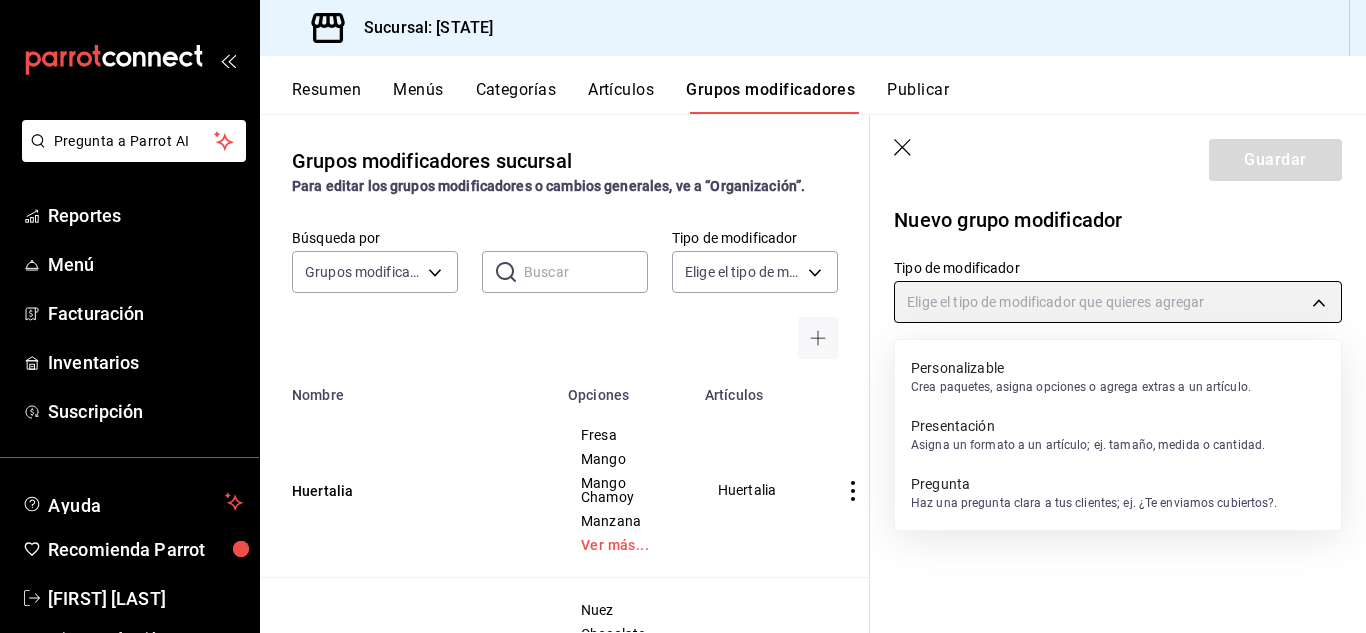 type on "PRESENTATION" 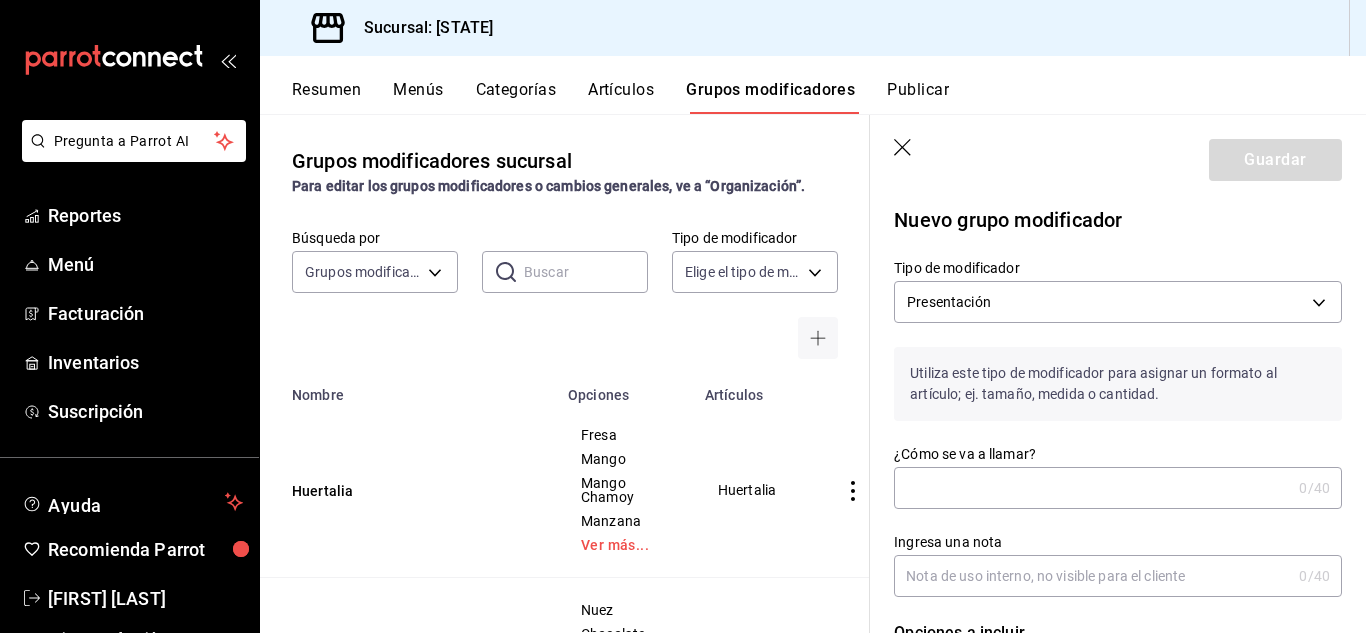 click on "¿Cómo se va a llamar?" at bounding box center (1092, 488) 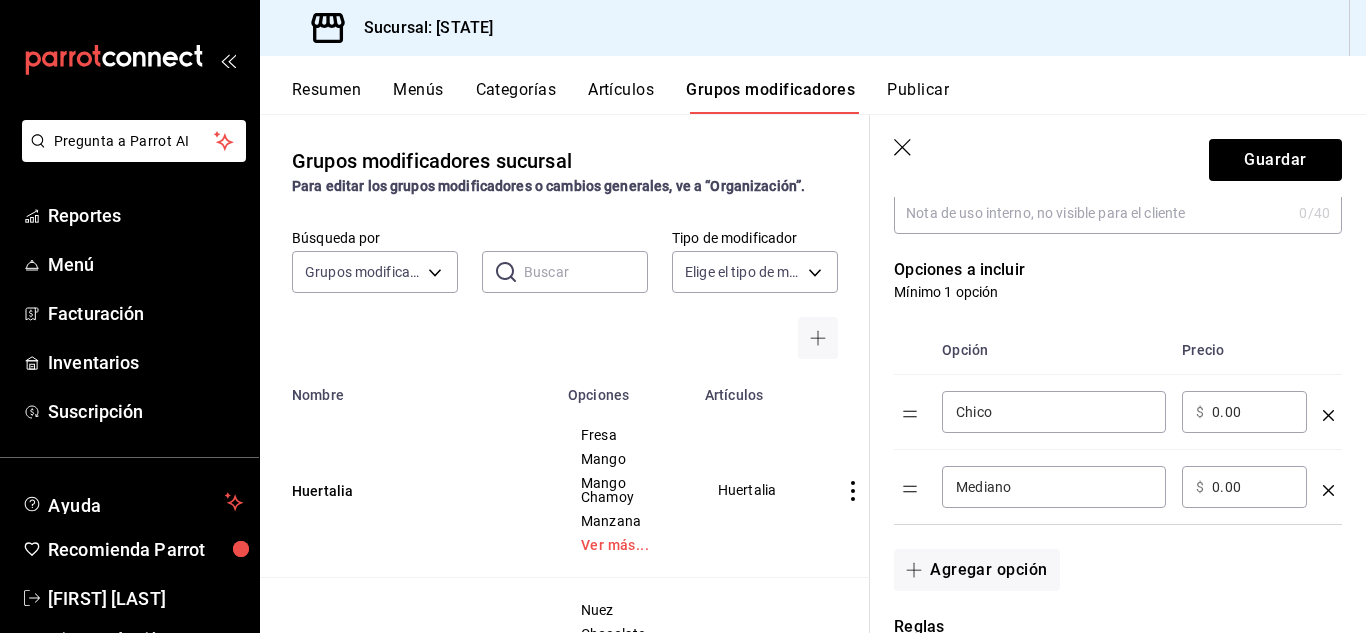 scroll, scrollTop: 373, scrollLeft: 0, axis: vertical 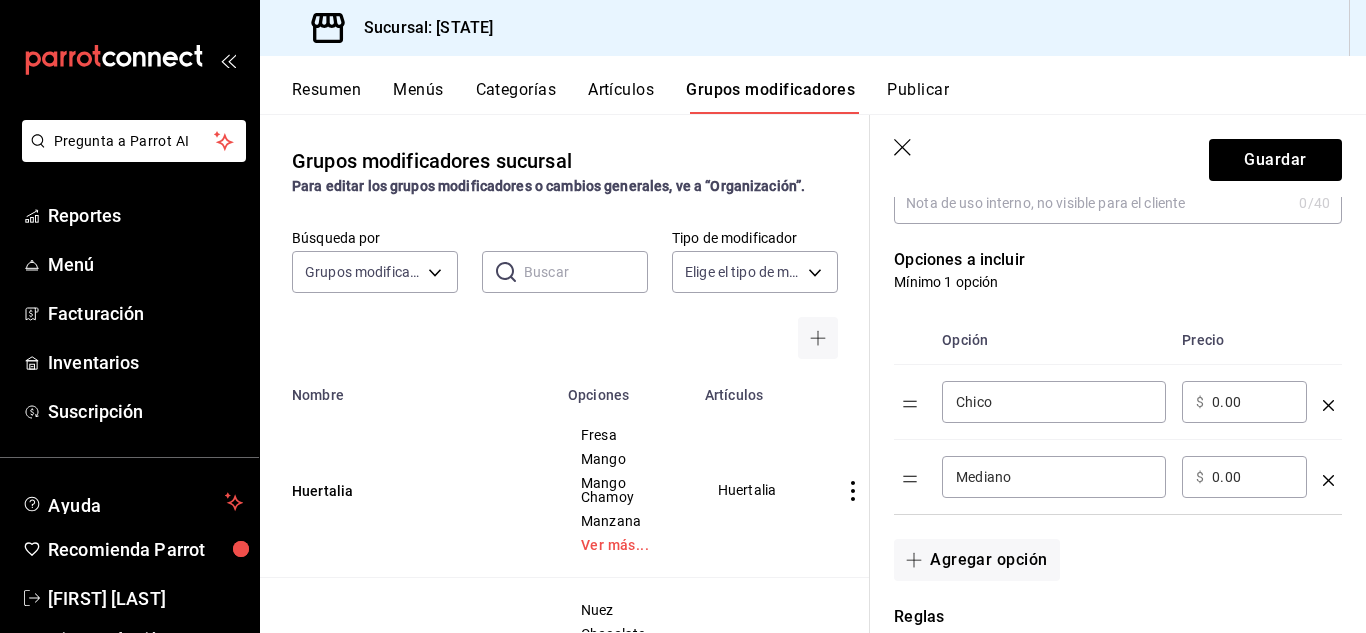 type on "Polettas" 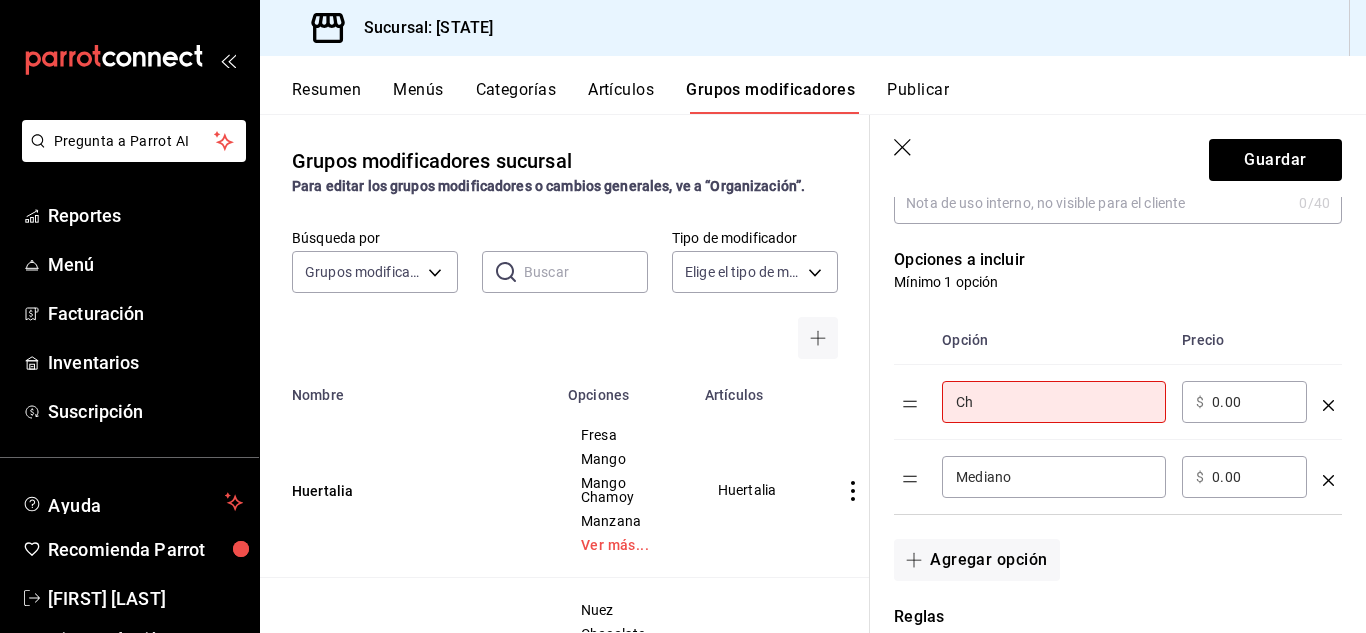 type on "C" 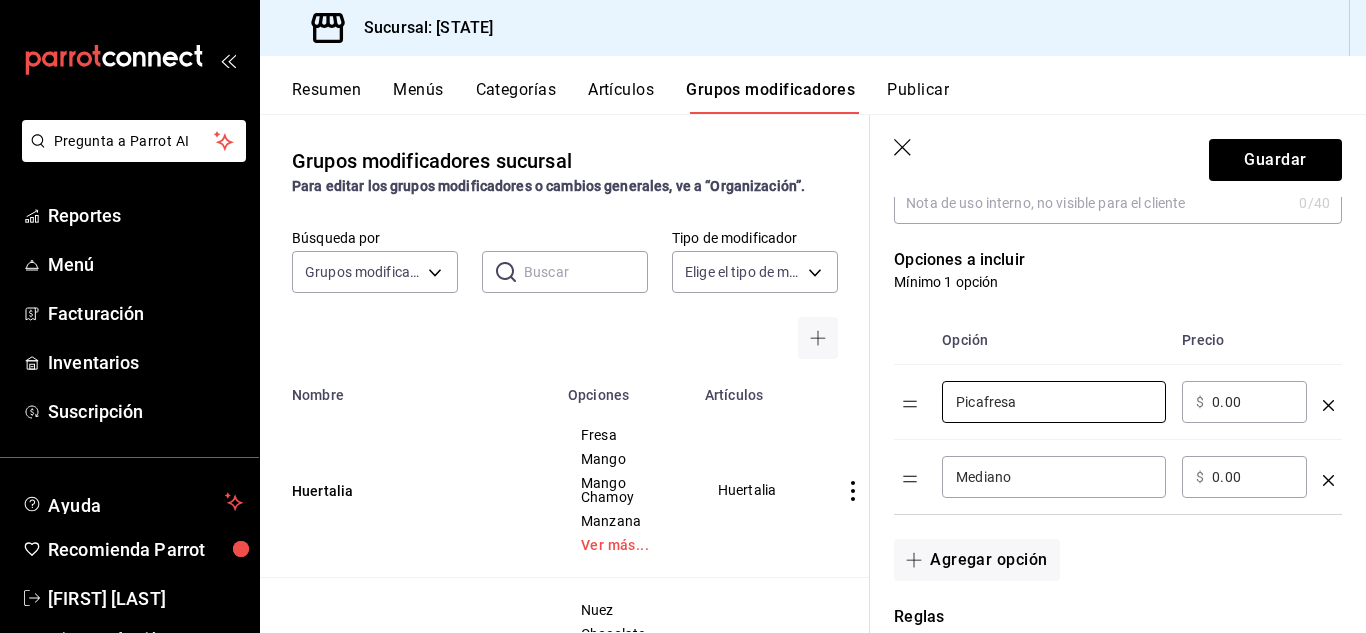type on "Picafresa" 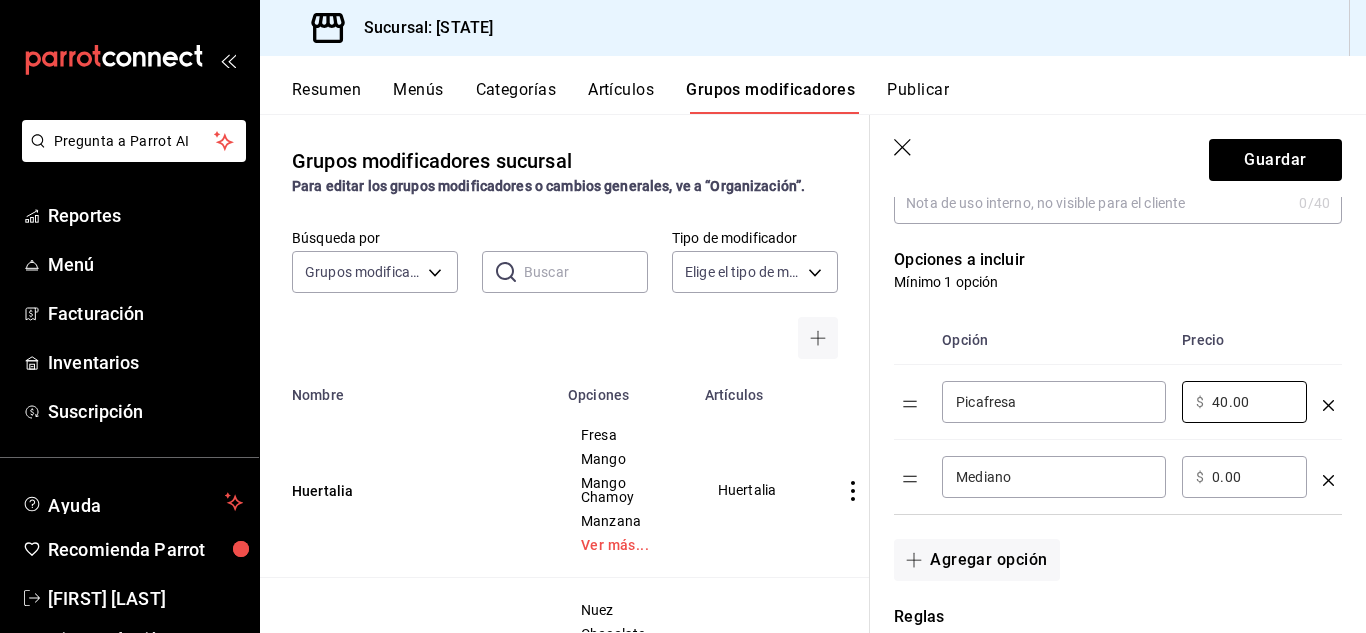 type on "40.00" 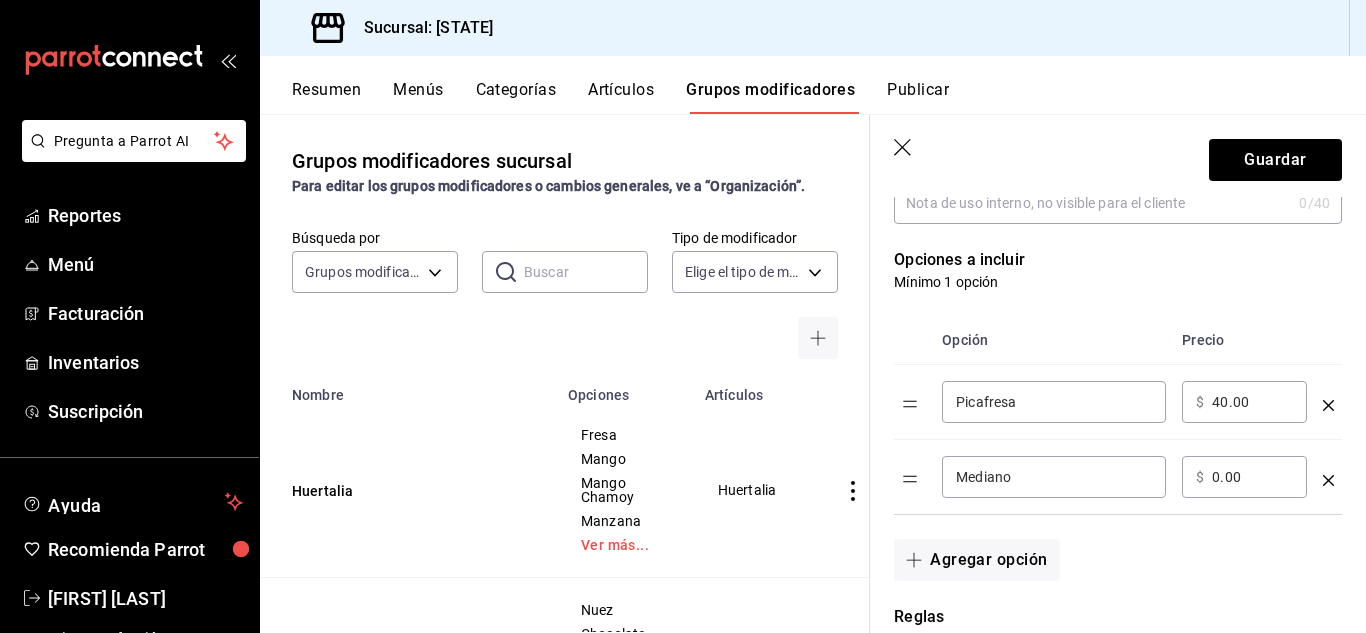 click on "Mediano" at bounding box center [1054, 477] 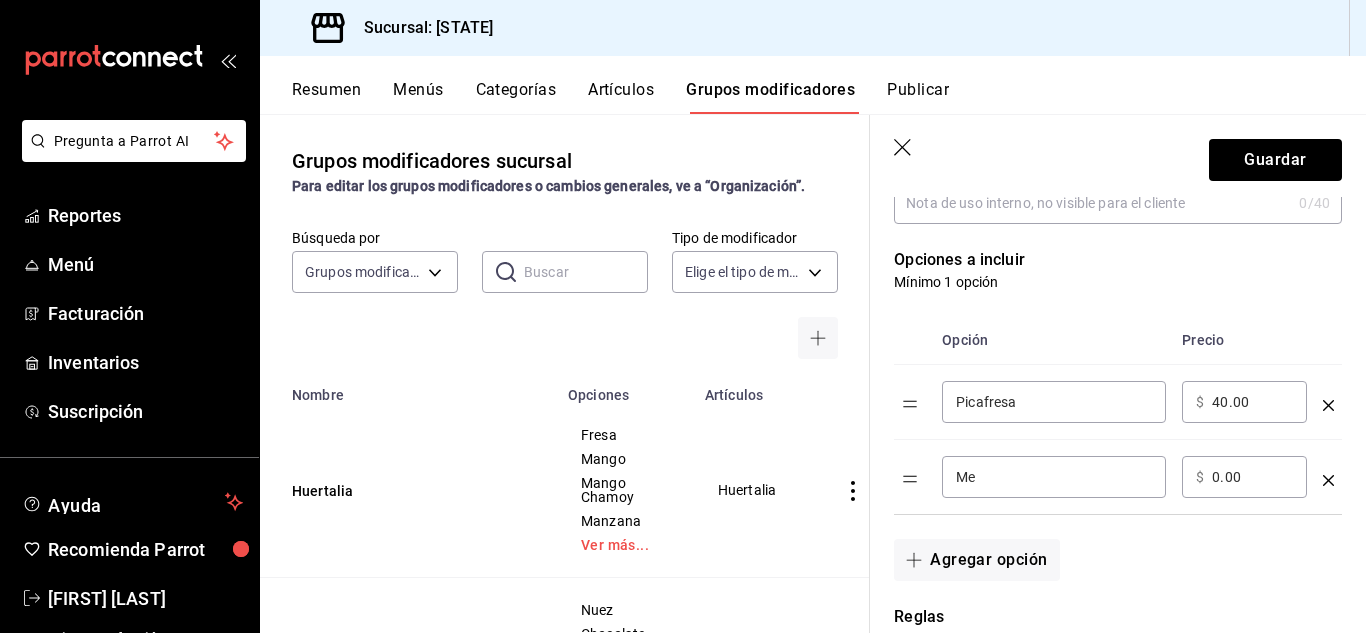 type on "M" 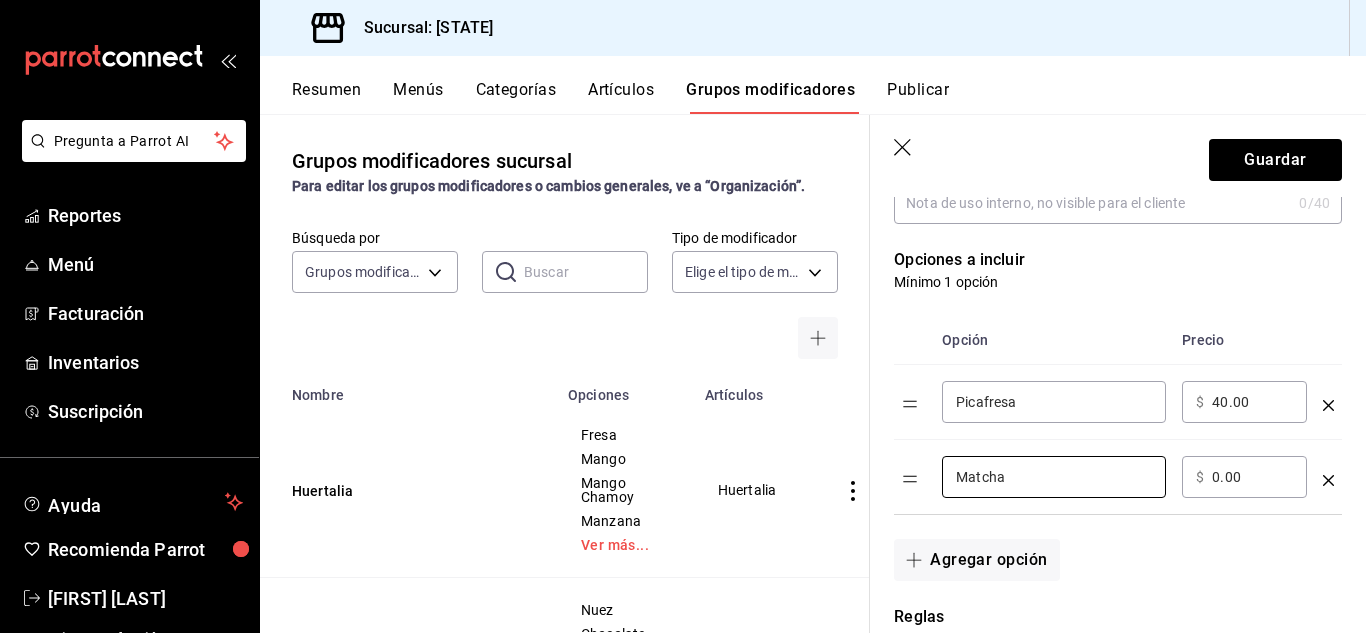 type on "Matcha" 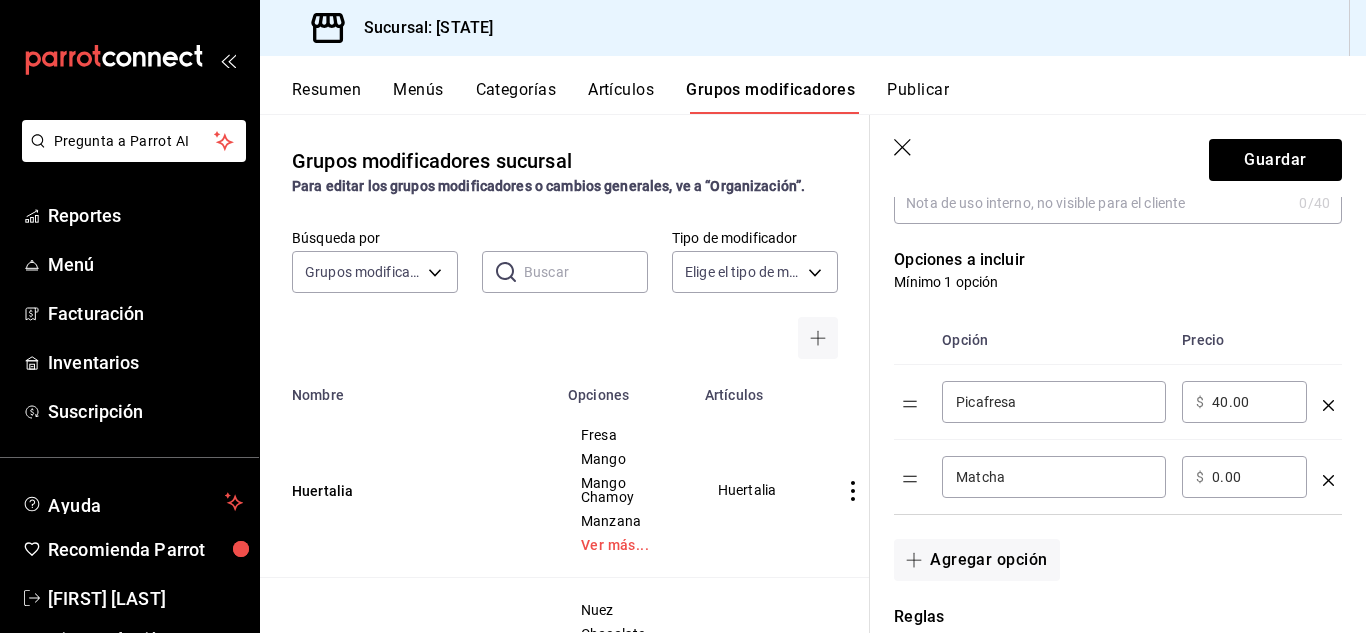 click on "0.00" at bounding box center (1252, 477) 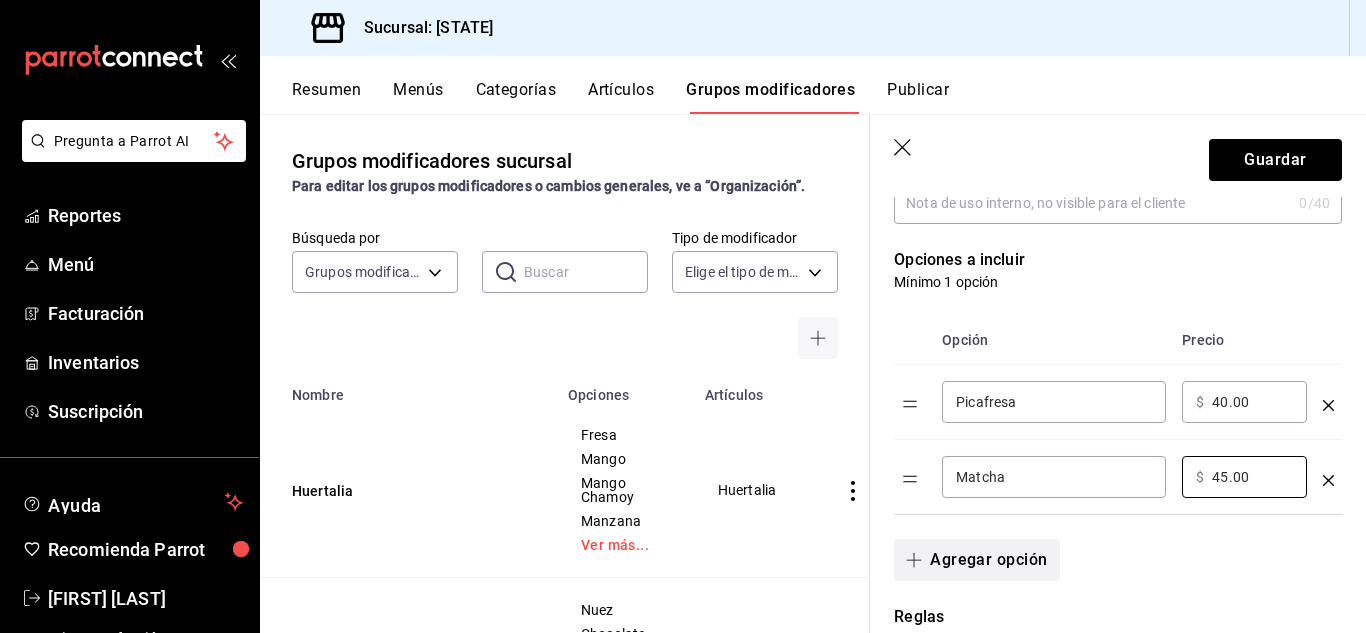 type on "45.00" 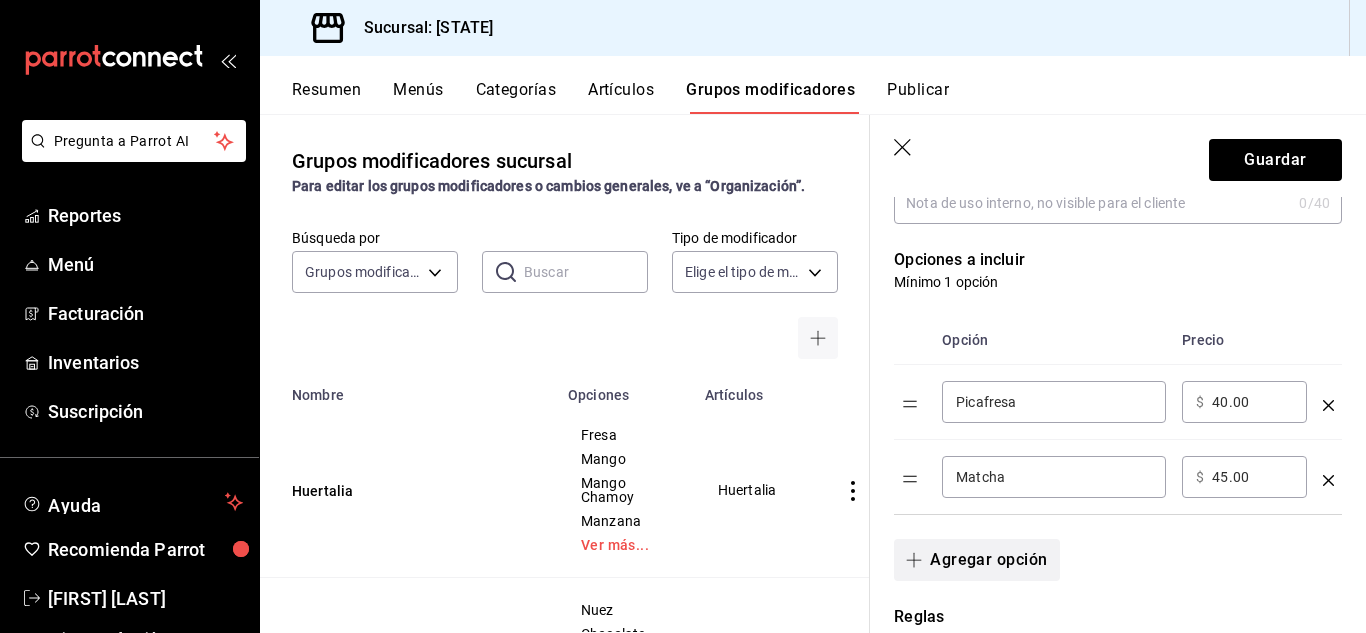 click on "Agregar opción" at bounding box center (976, 560) 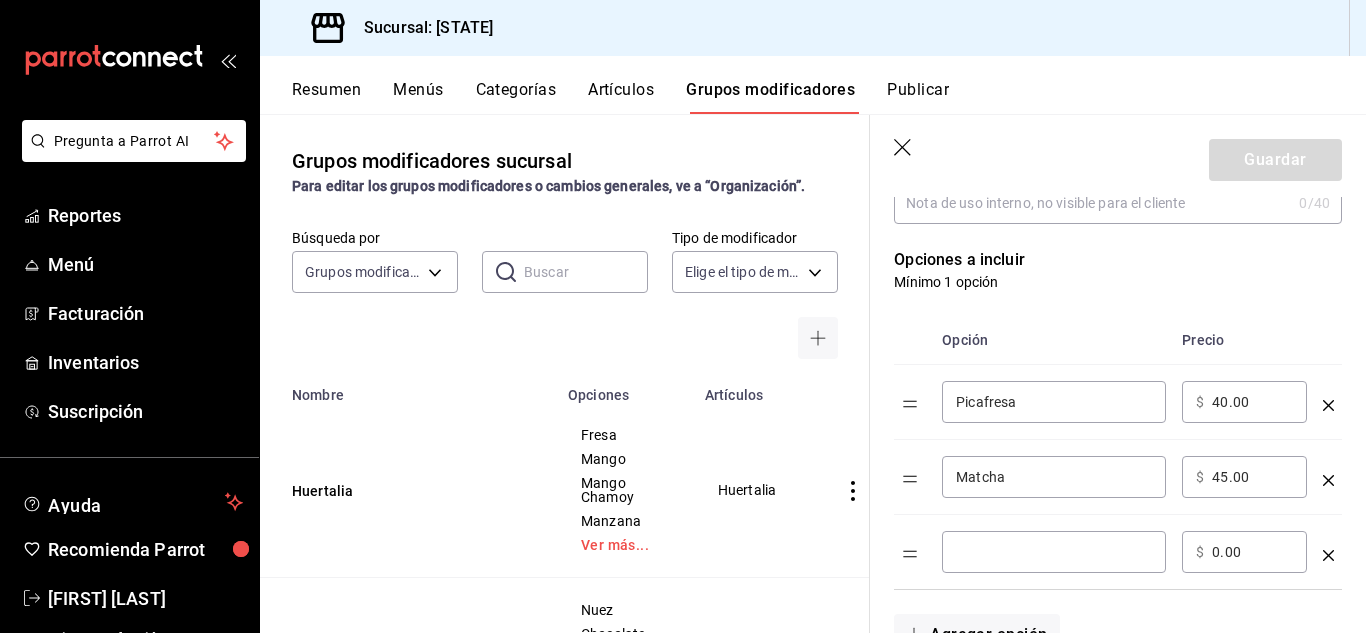 click at bounding box center (1054, 552) 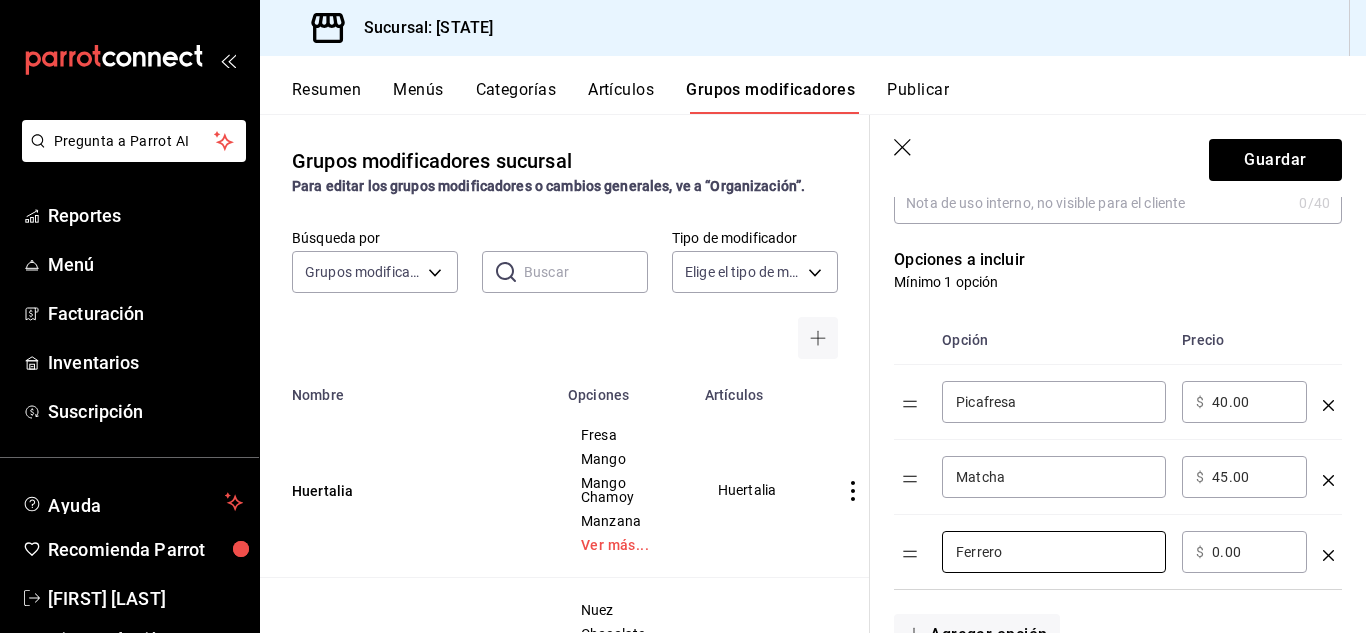 type on "Ferrero" 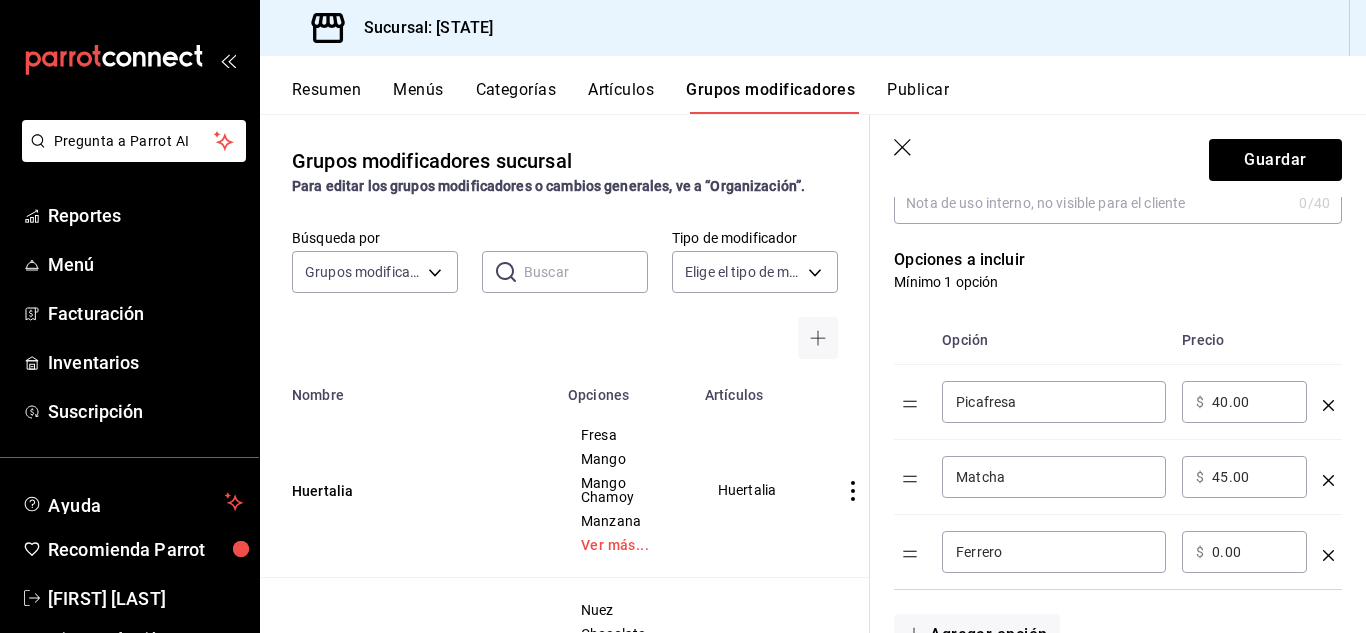 click on "0.00" at bounding box center (1252, 552) 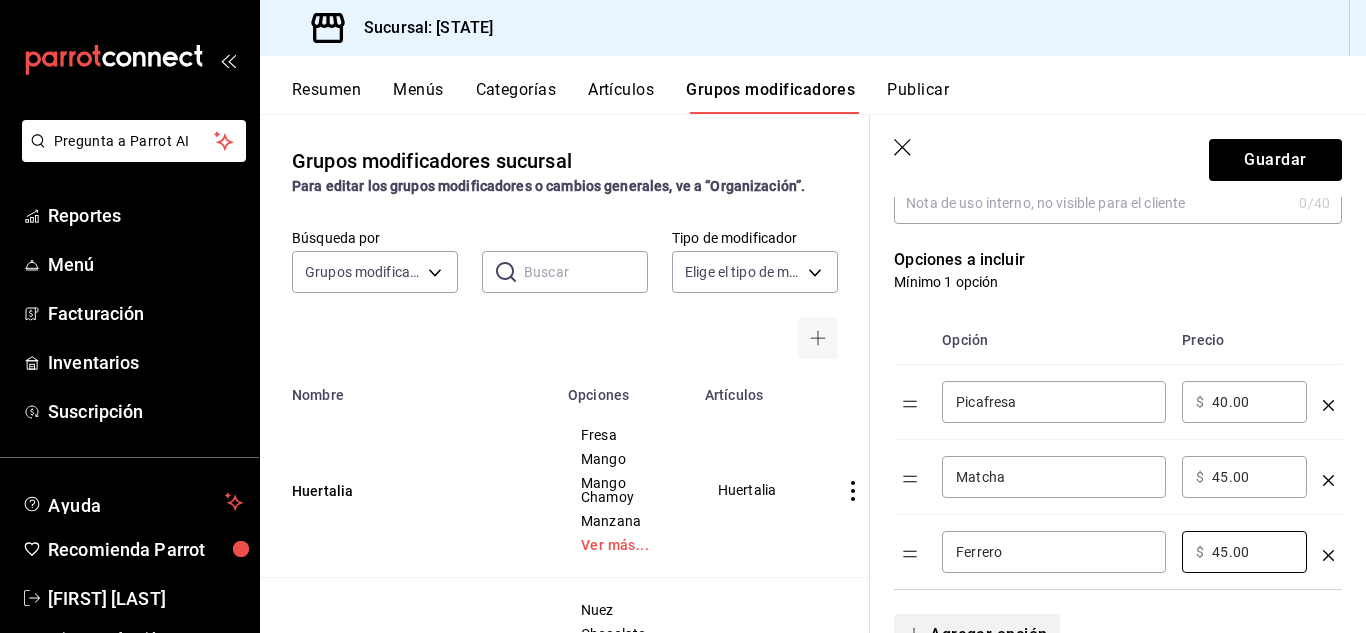 type on "45.00" 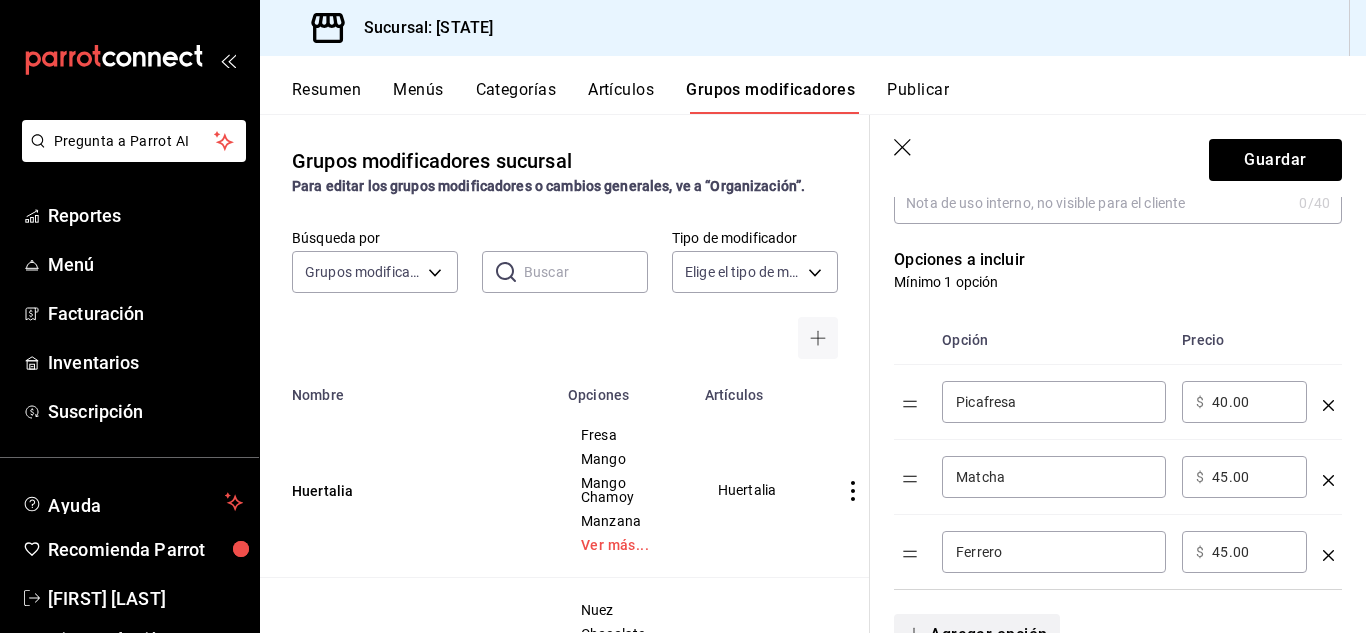 click on "Agregar opción" at bounding box center (976, 635) 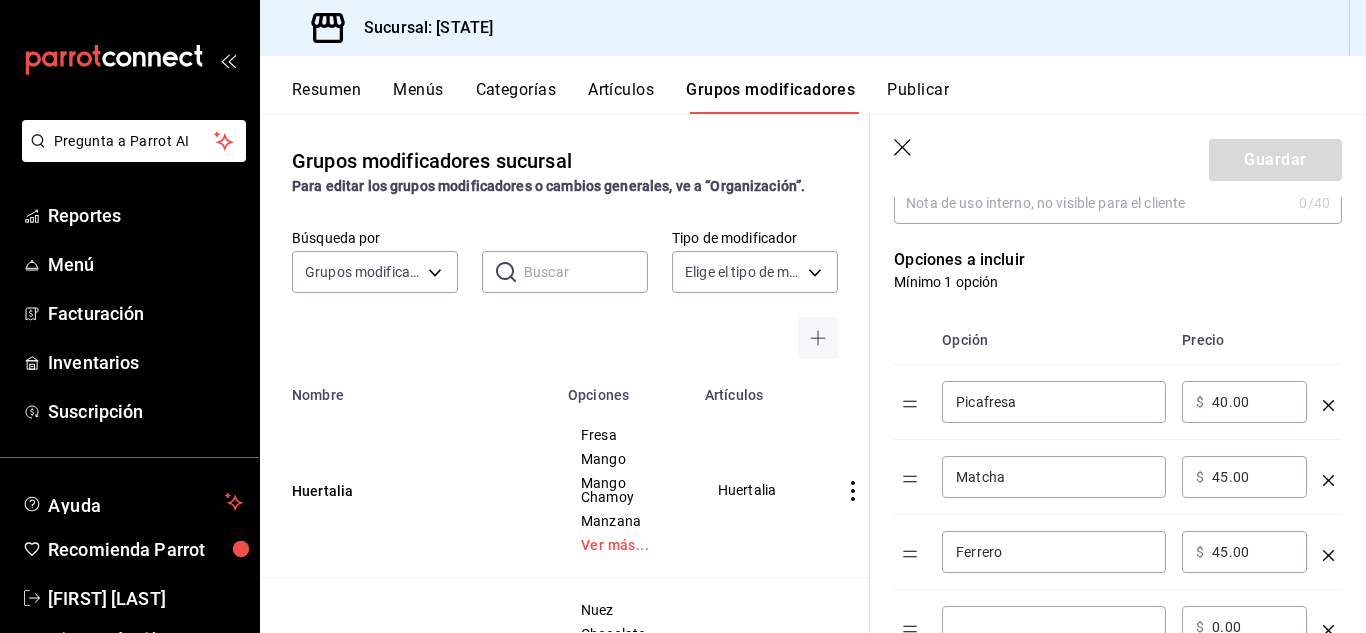 click at bounding box center (1054, 627) 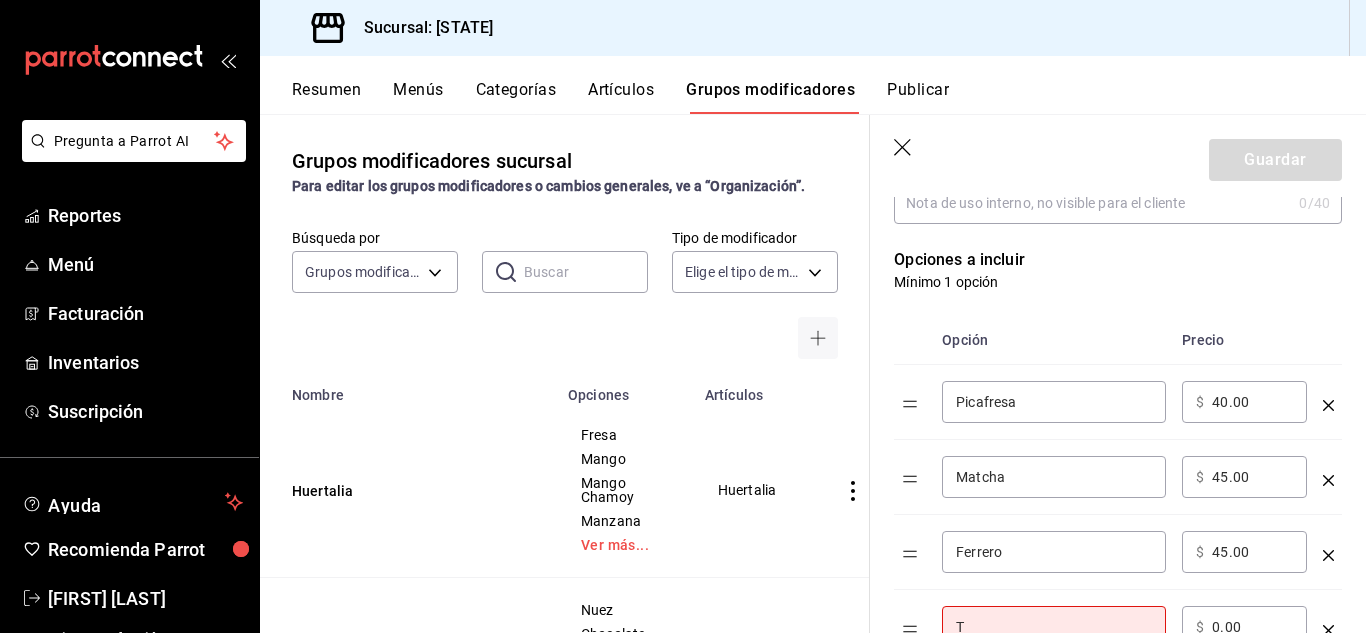scroll, scrollTop: 377, scrollLeft: 0, axis: vertical 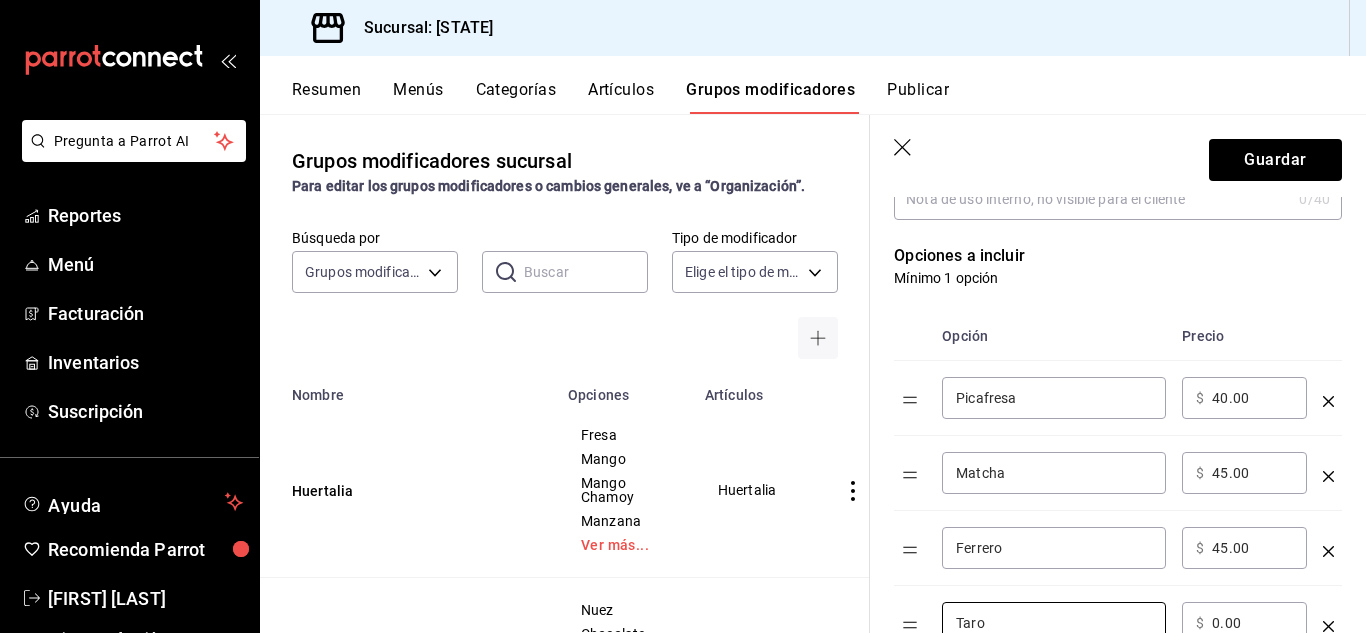 type on "Taro" 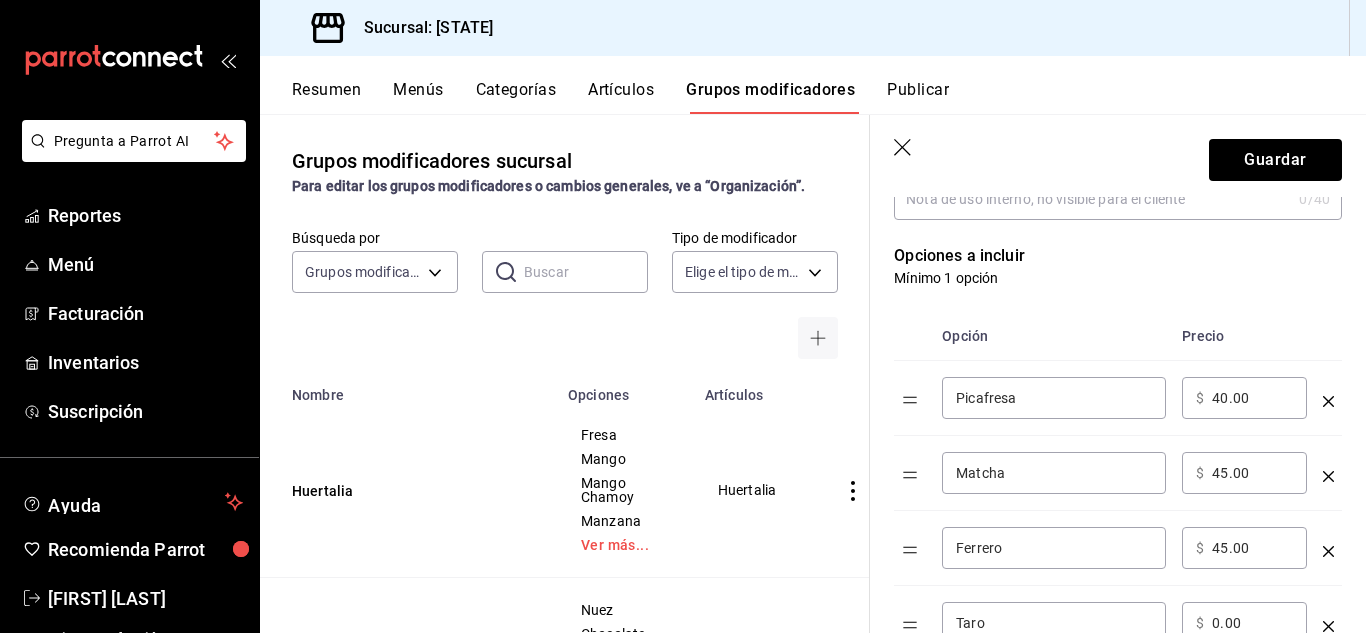 click on "0.00" at bounding box center [1252, 623] 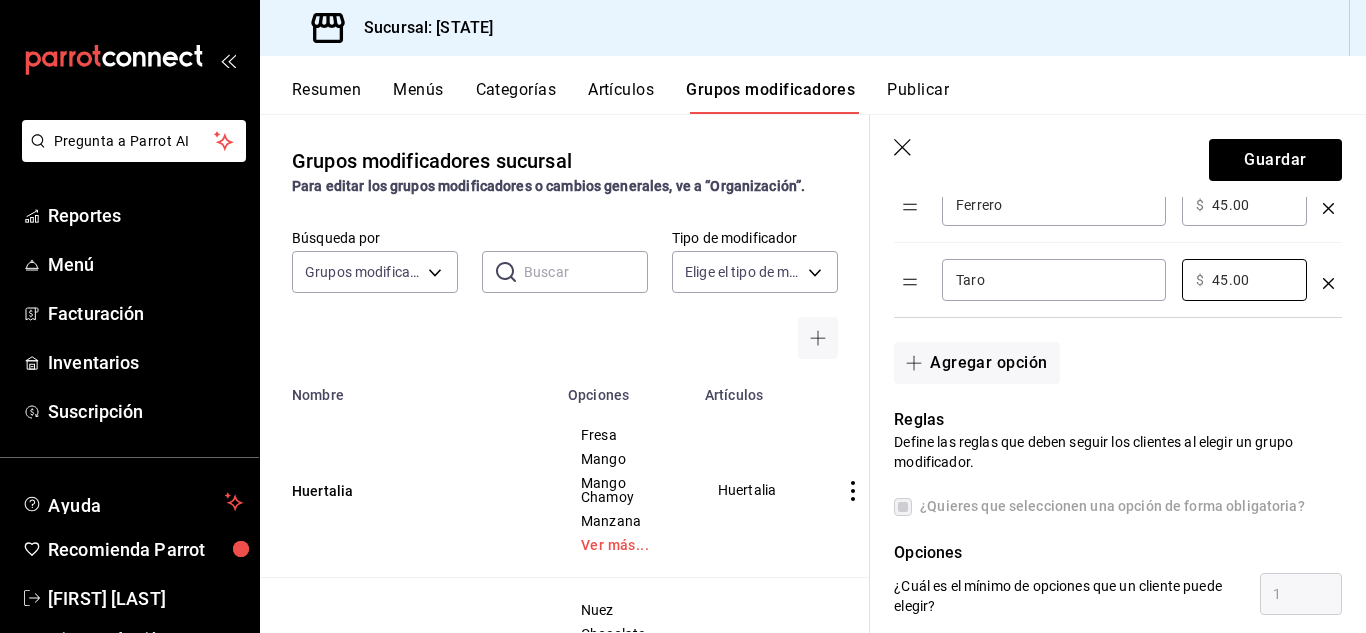 scroll, scrollTop: 724, scrollLeft: 0, axis: vertical 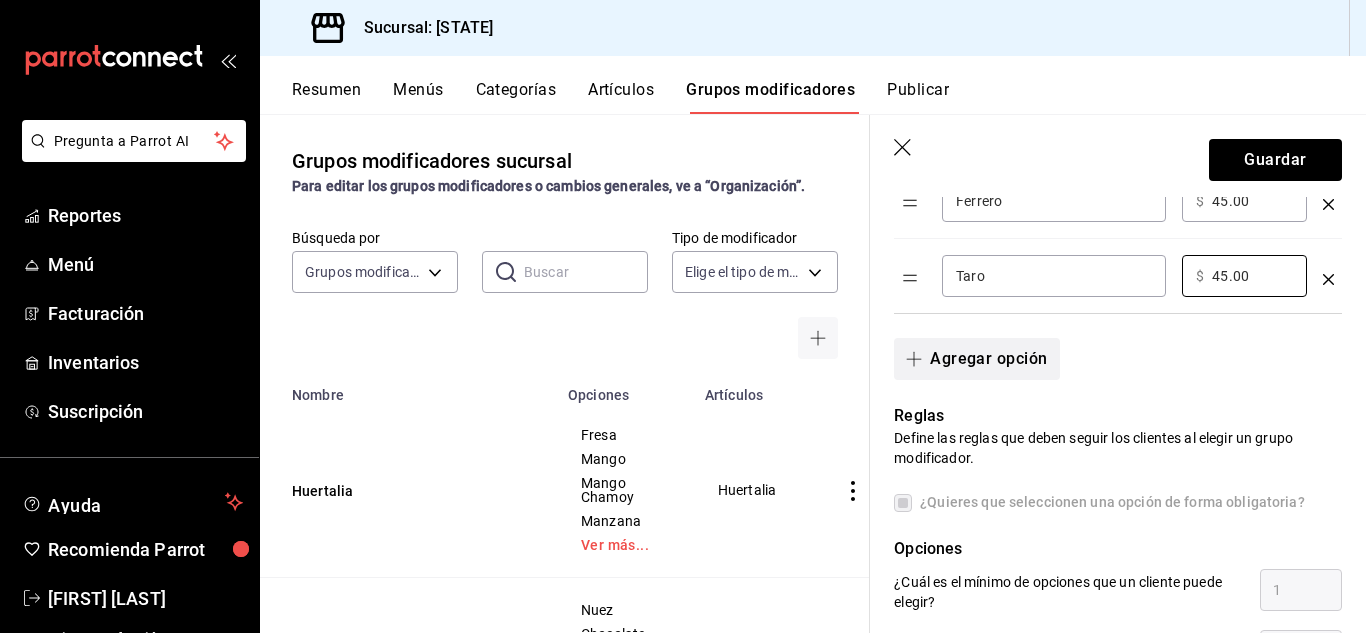type on "45.00" 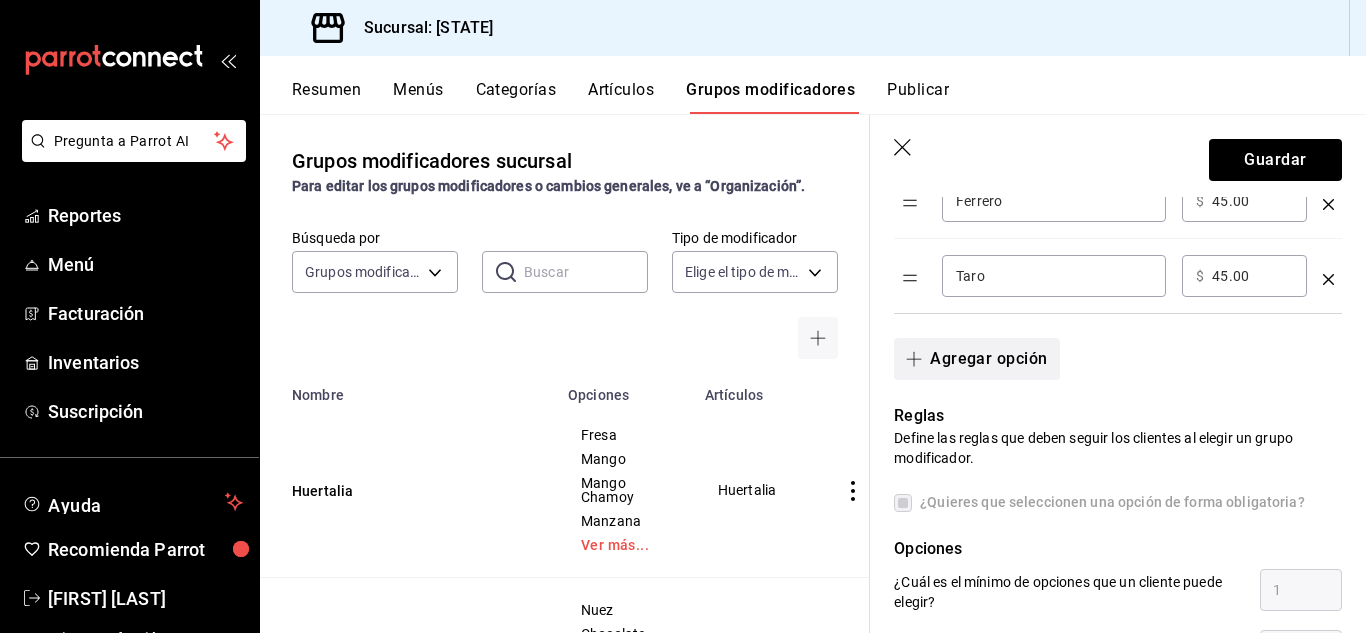 click on "Agregar opción" at bounding box center [976, 359] 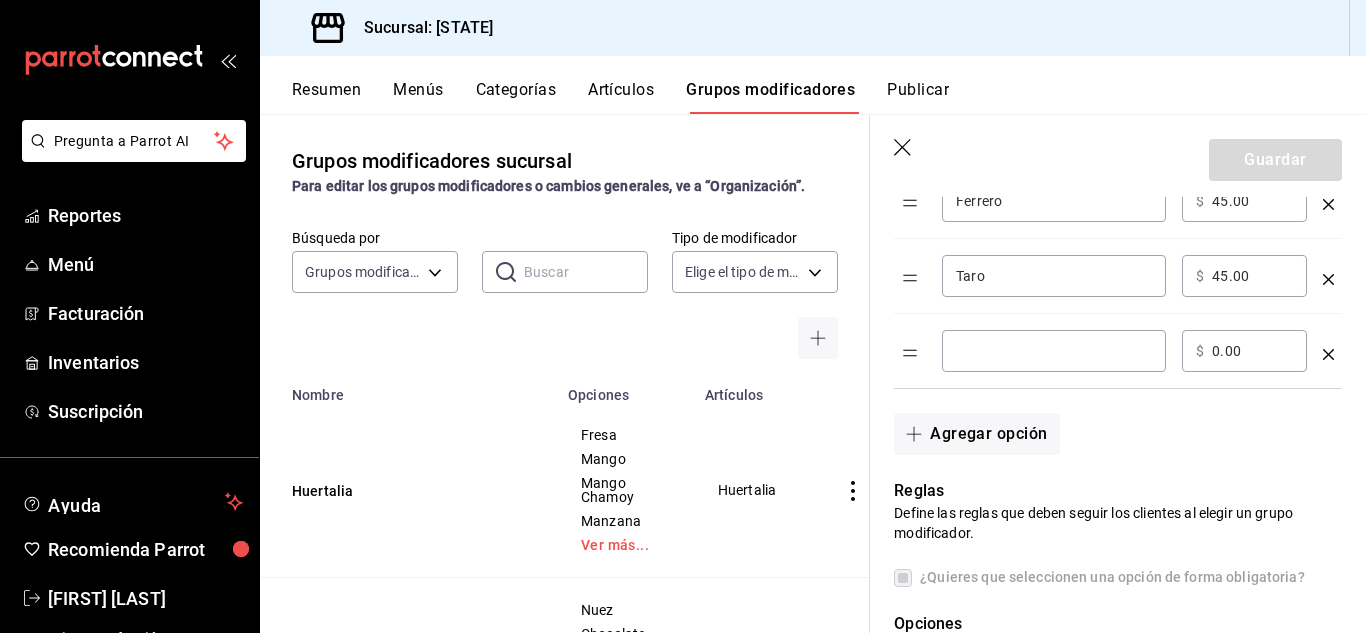 click at bounding box center (1054, 351) 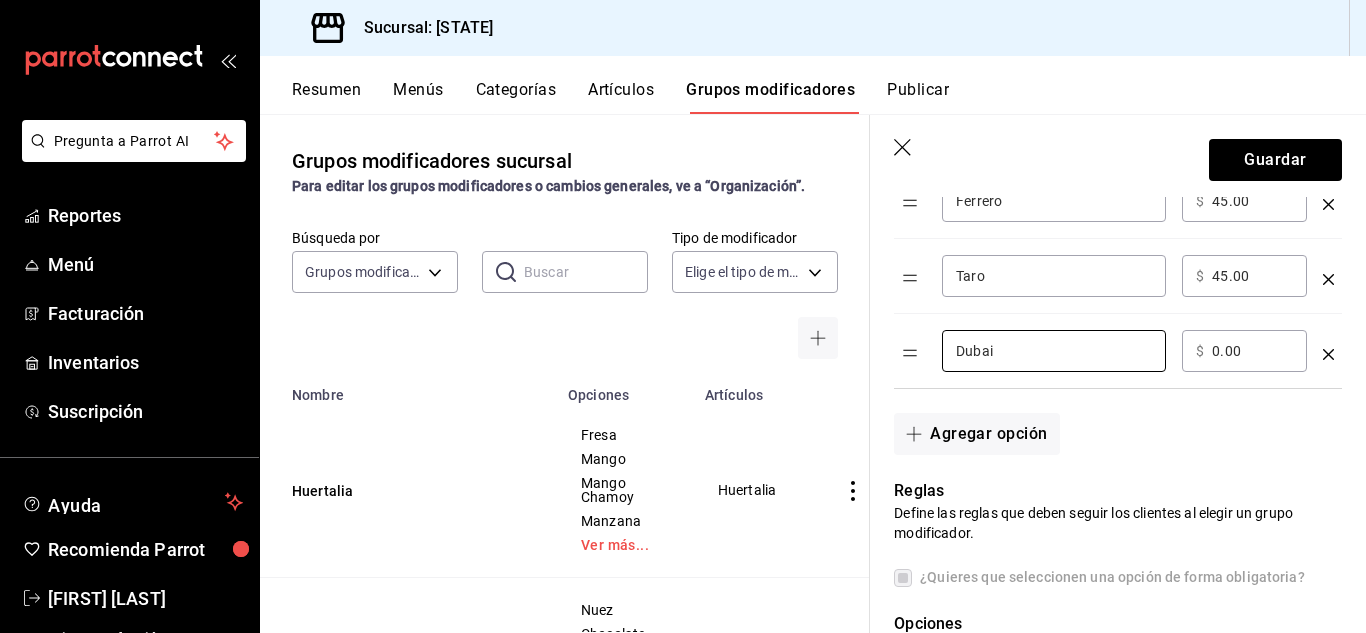 type on "Dubai" 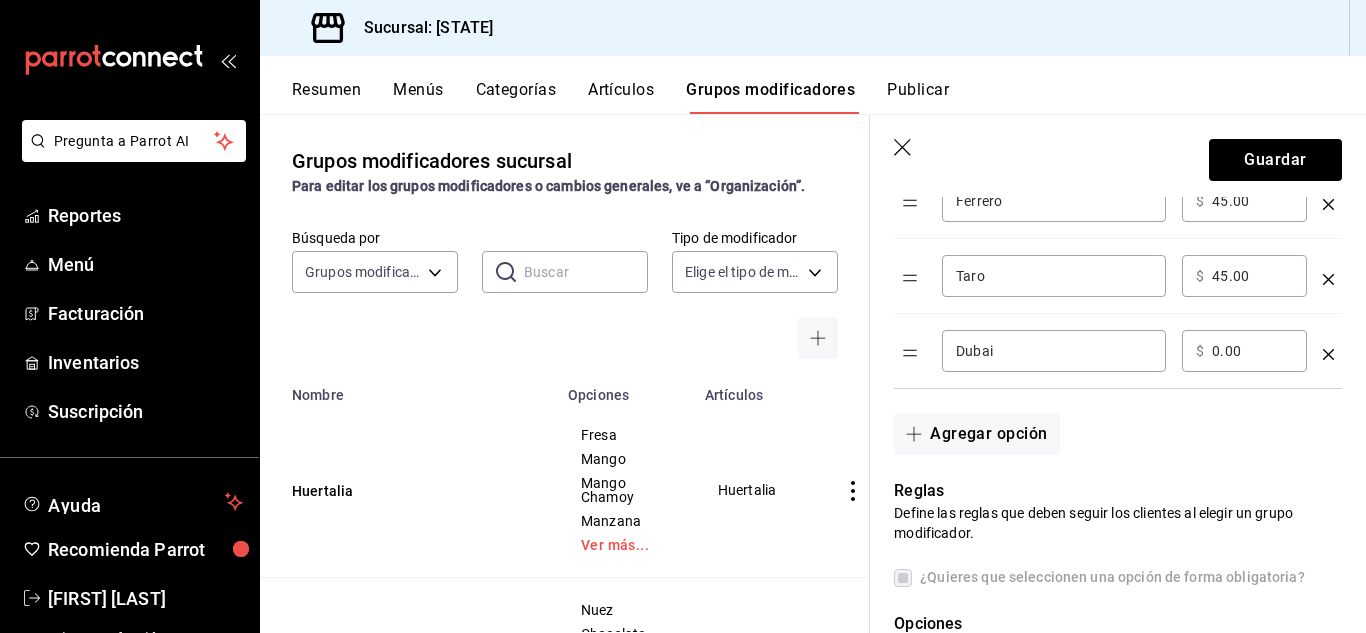 click on "0.00" at bounding box center [1252, 351] 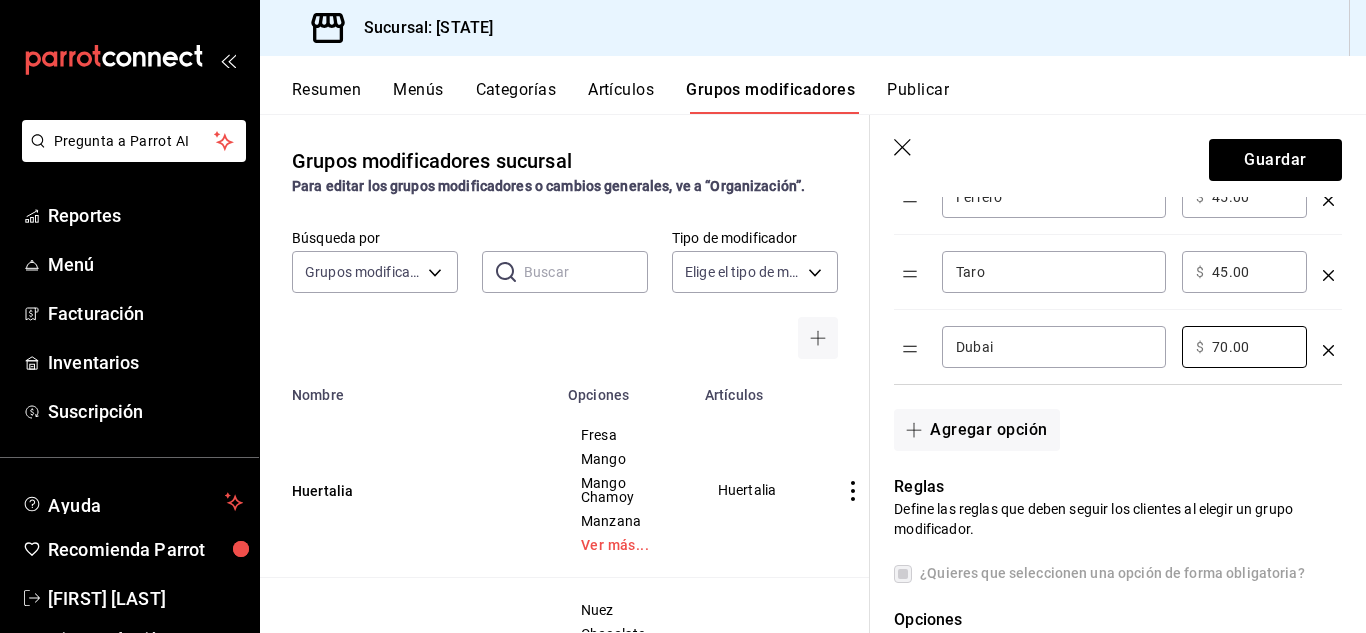 scroll, scrollTop: 70, scrollLeft: 0, axis: vertical 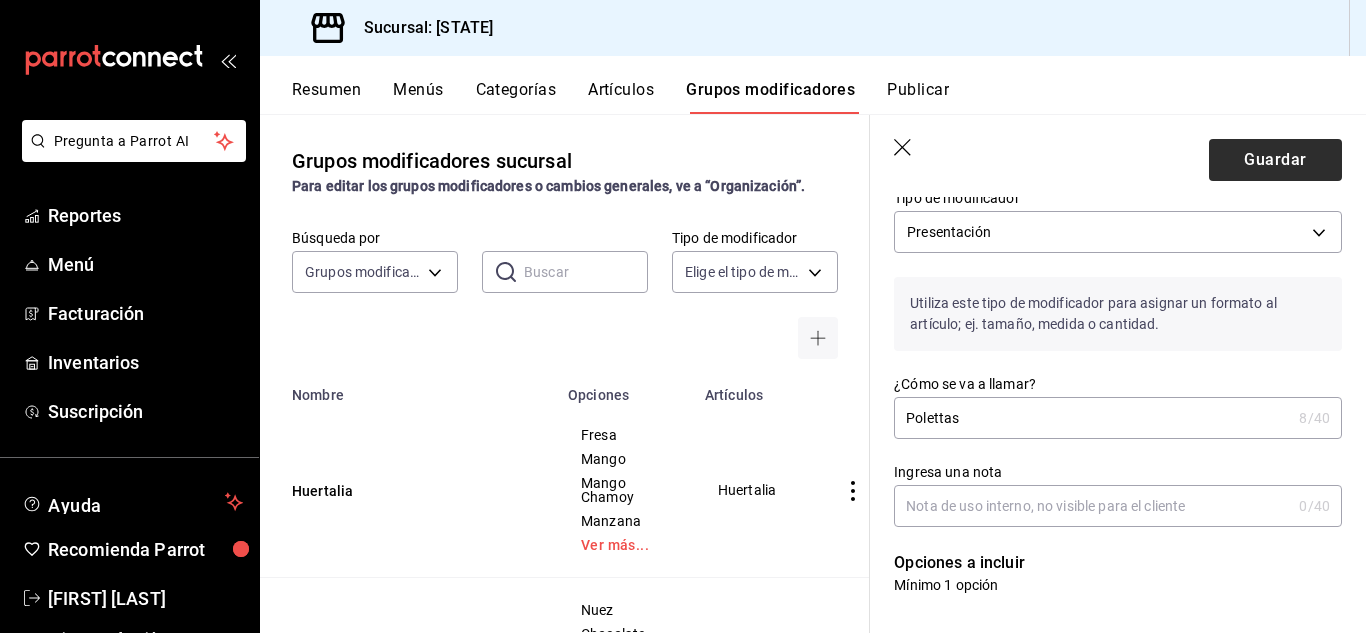type on "70.00" 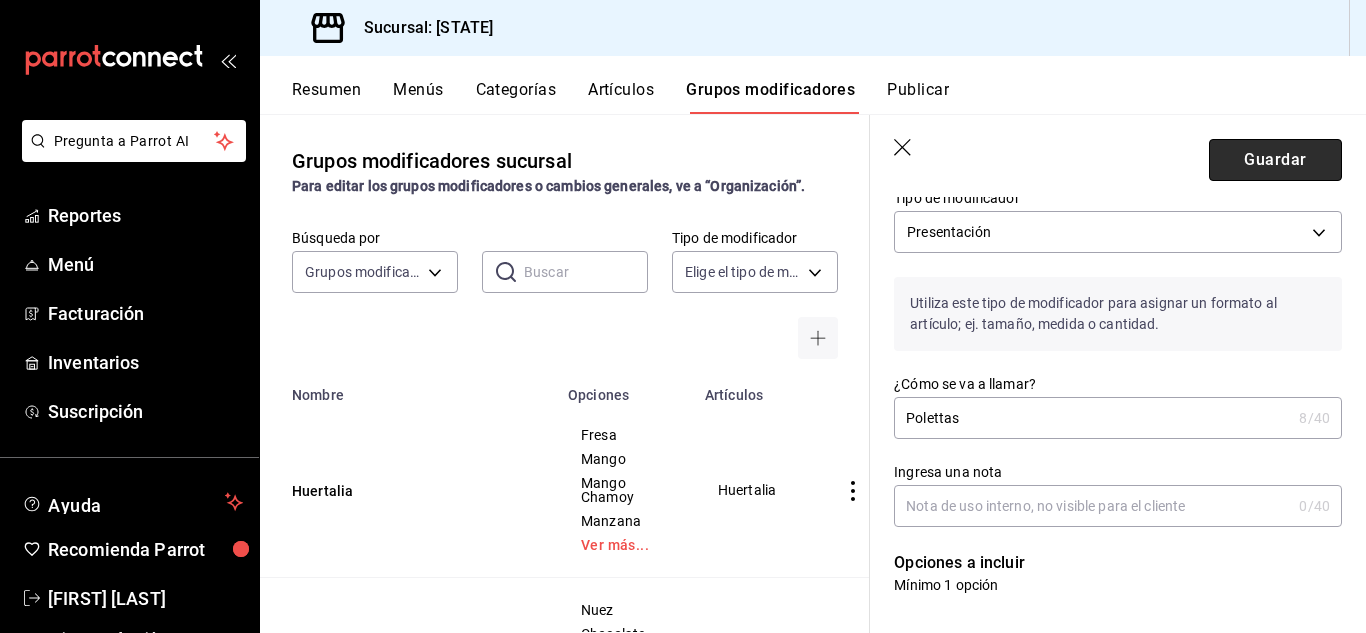 click on "Guardar" at bounding box center [1275, 160] 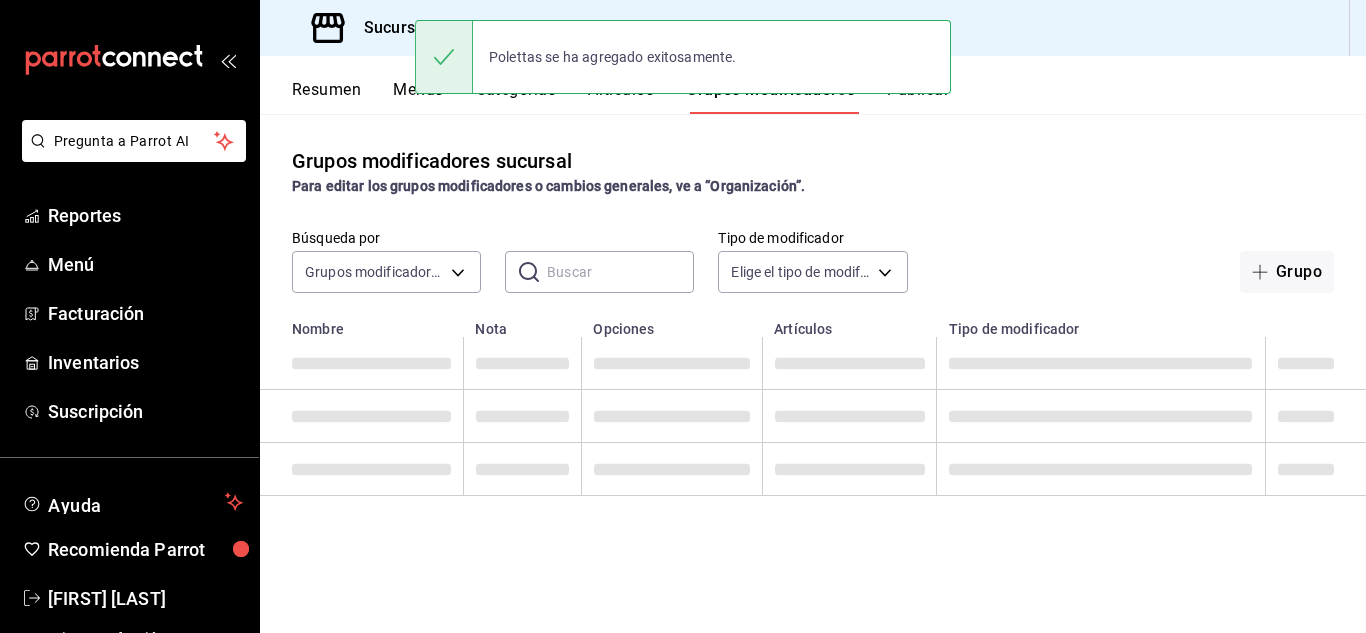 scroll, scrollTop: 0, scrollLeft: 0, axis: both 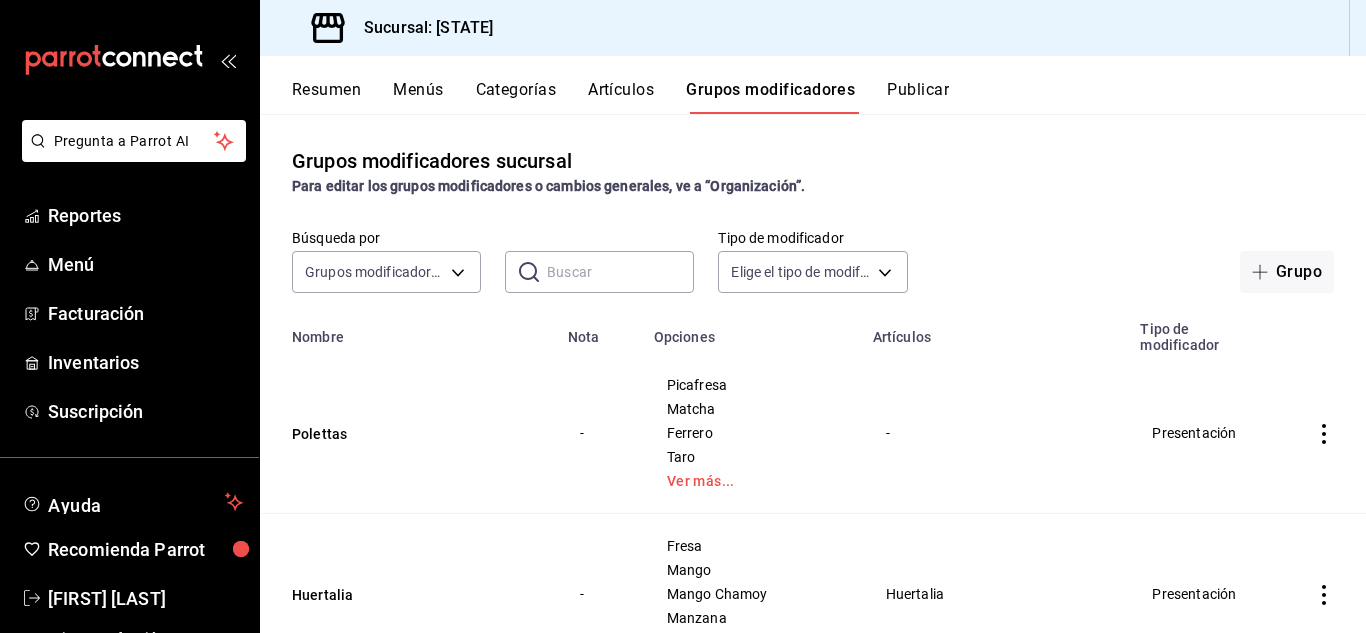 click on "Artículos" at bounding box center (621, 97) 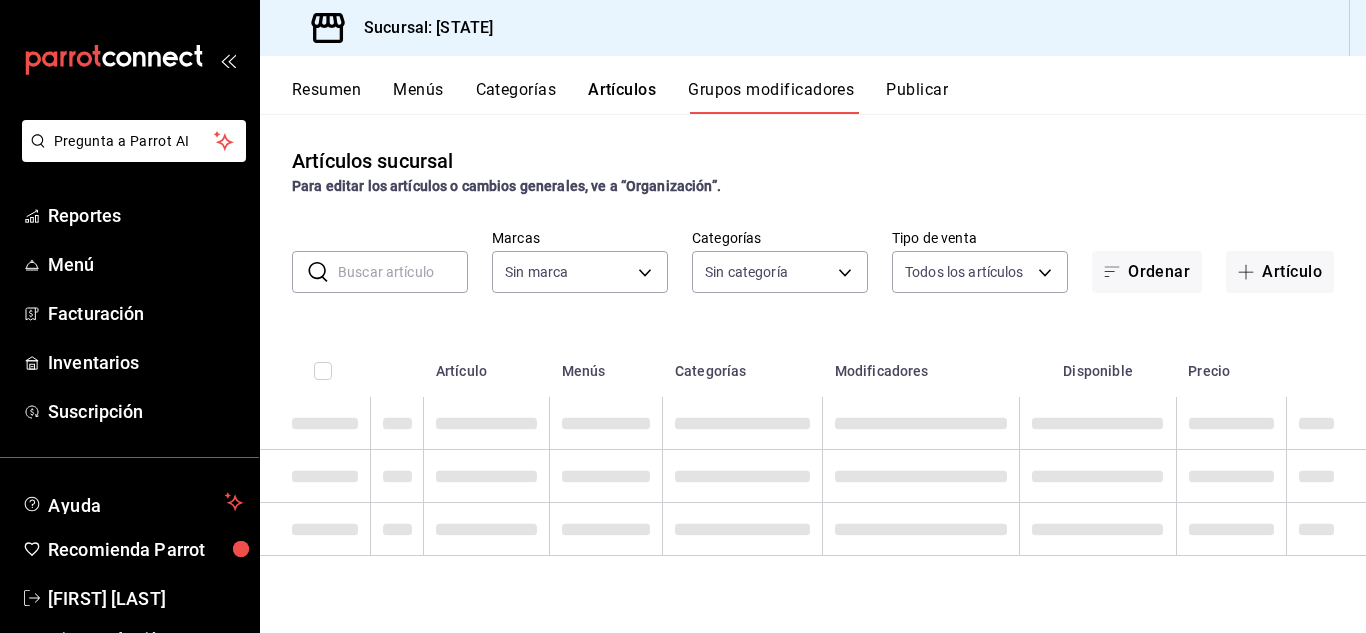 type on "[ID_NUMBER]" 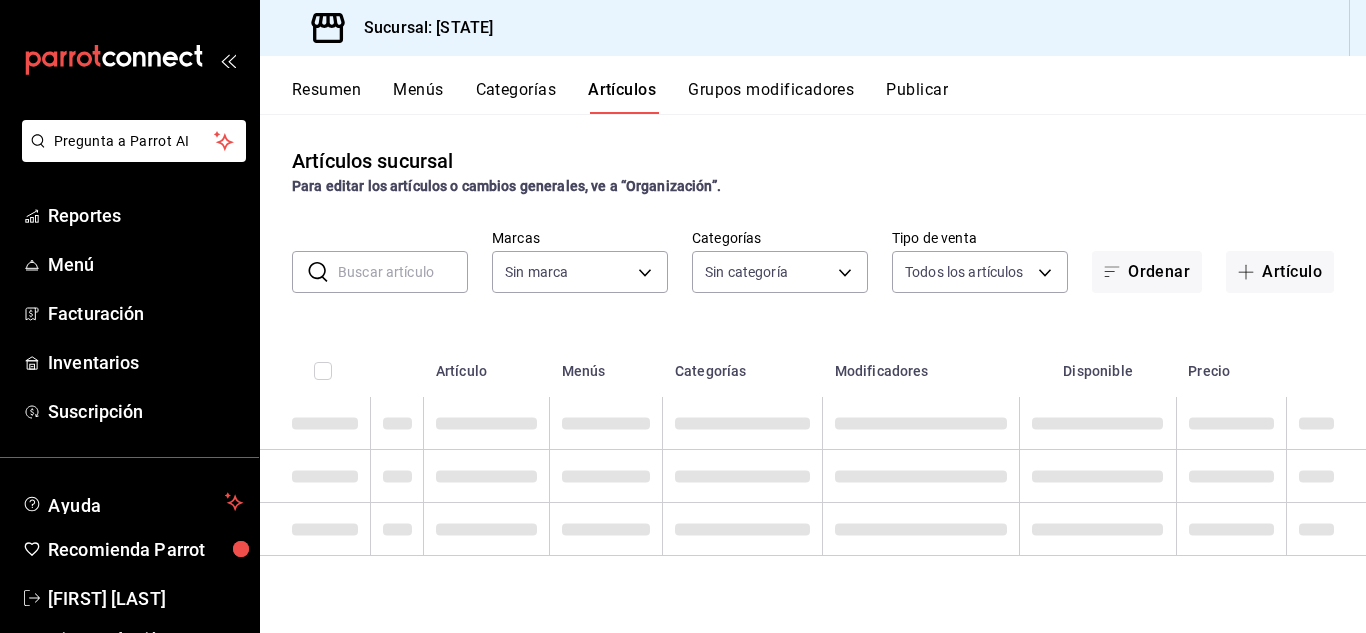 type 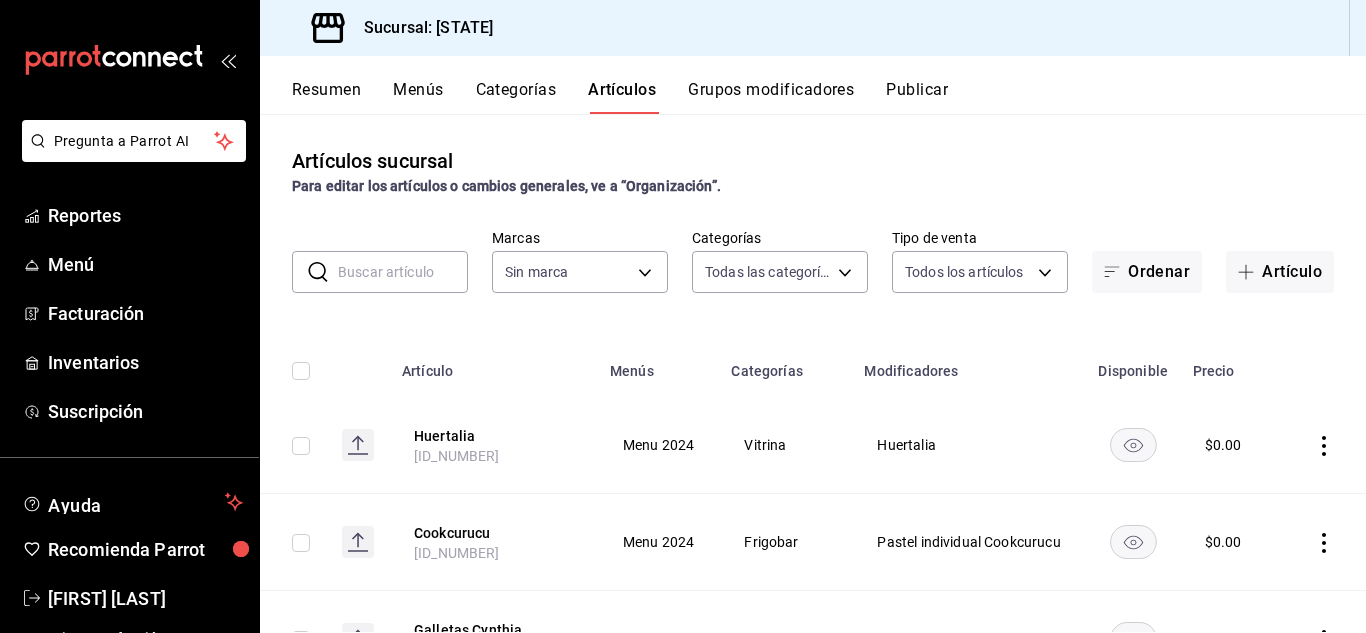 type on "[ID_NUMBER]" 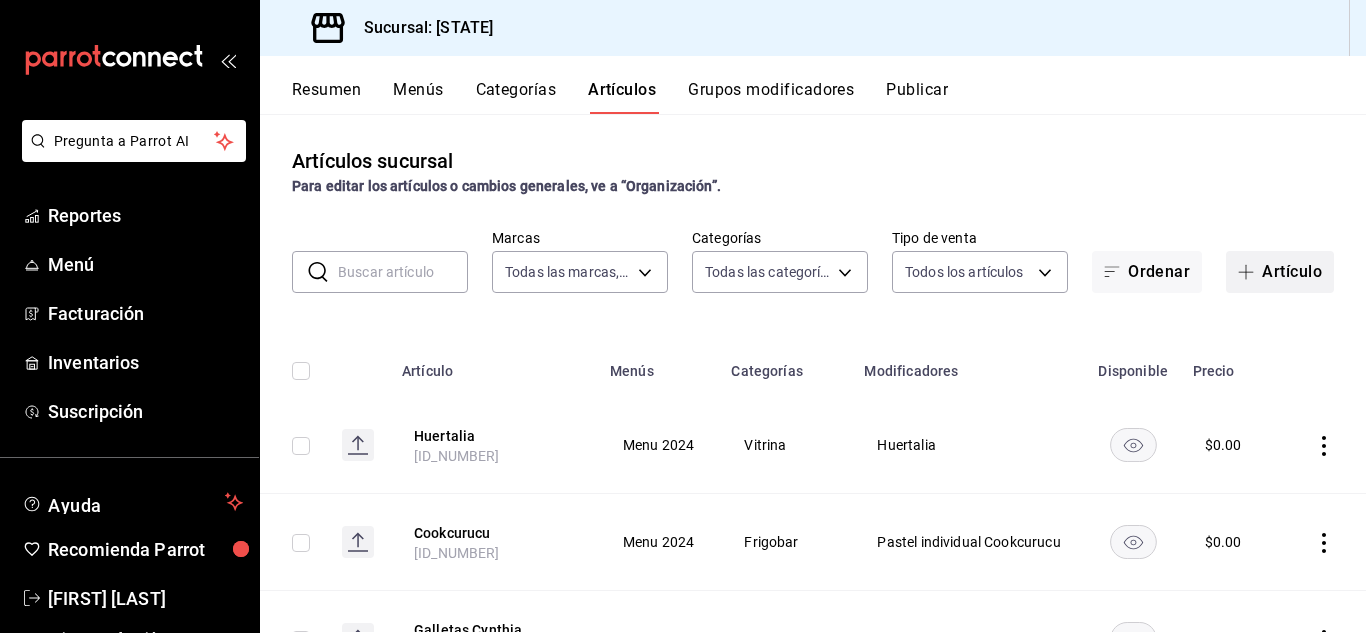 click on "Artículo" at bounding box center (1280, 272) 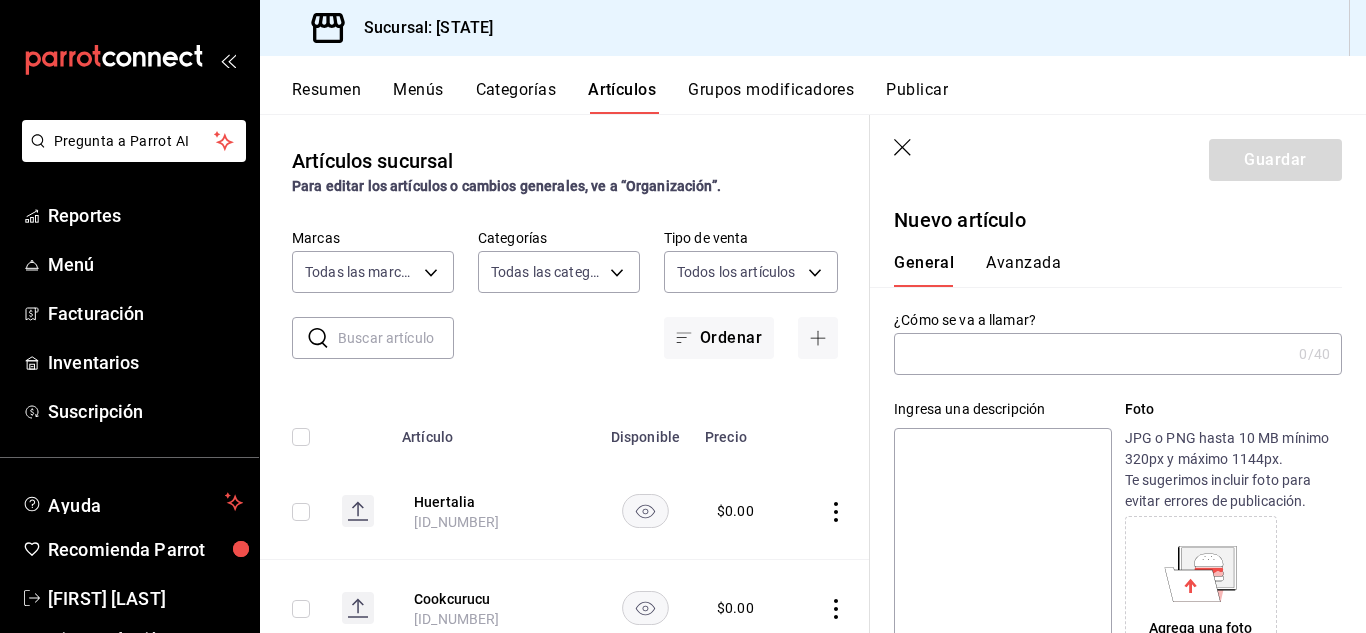 click at bounding box center [1092, 354] 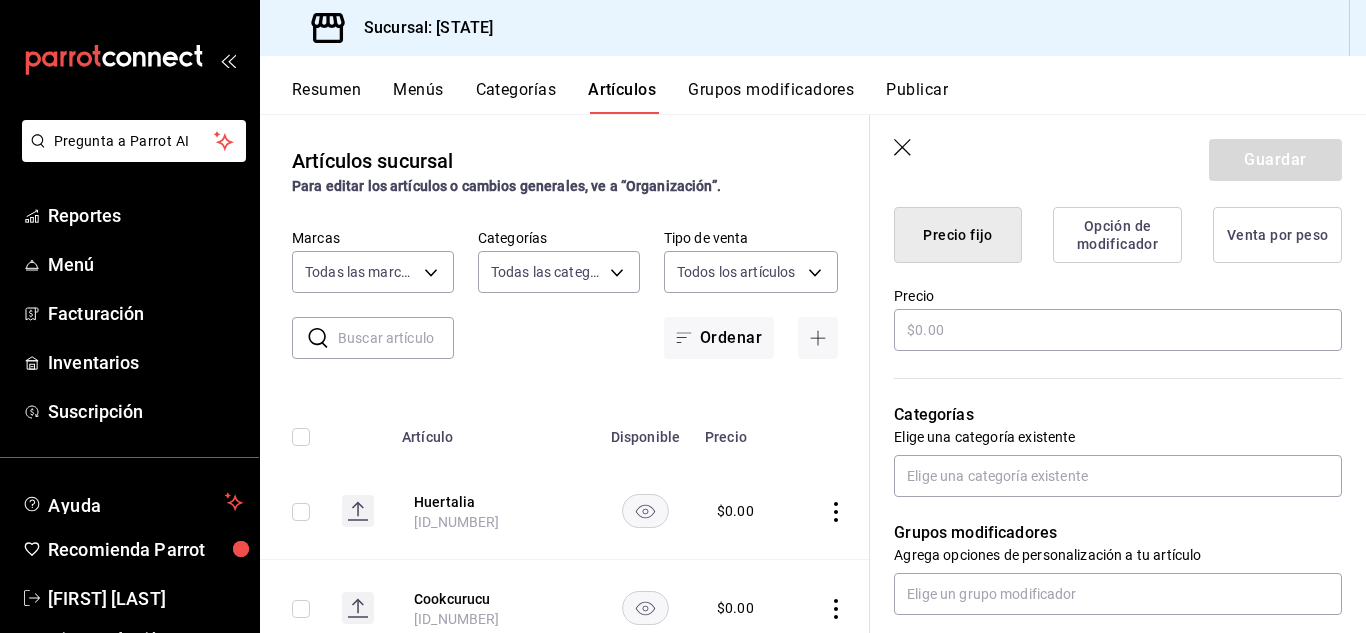 scroll, scrollTop: 517, scrollLeft: 0, axis: vertical 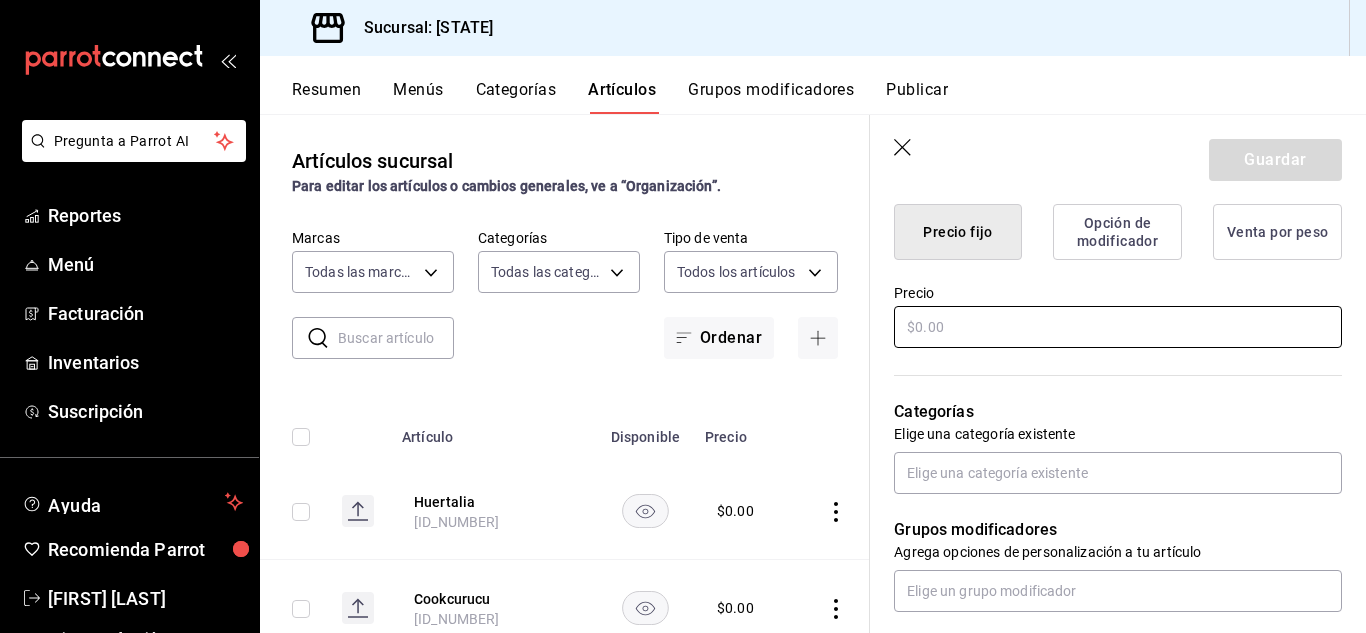 type on "Polettas" 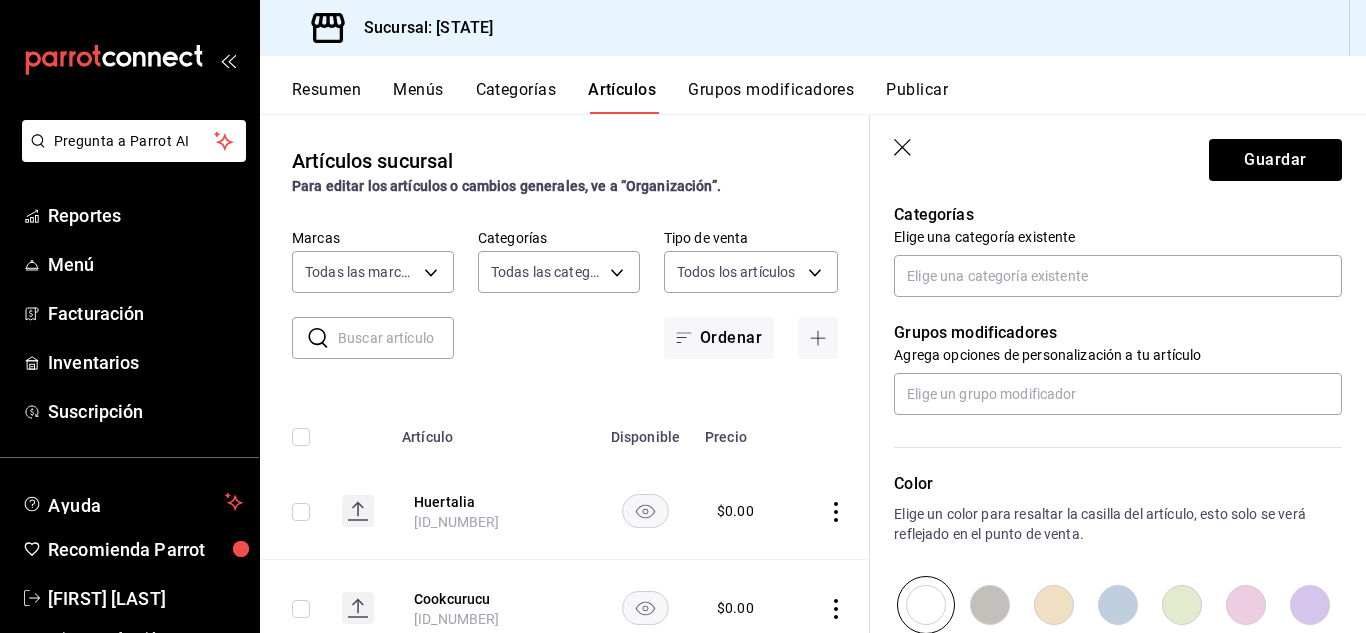 scroll, scrollTop: 723, scrollLeft: 0, axis: vertical 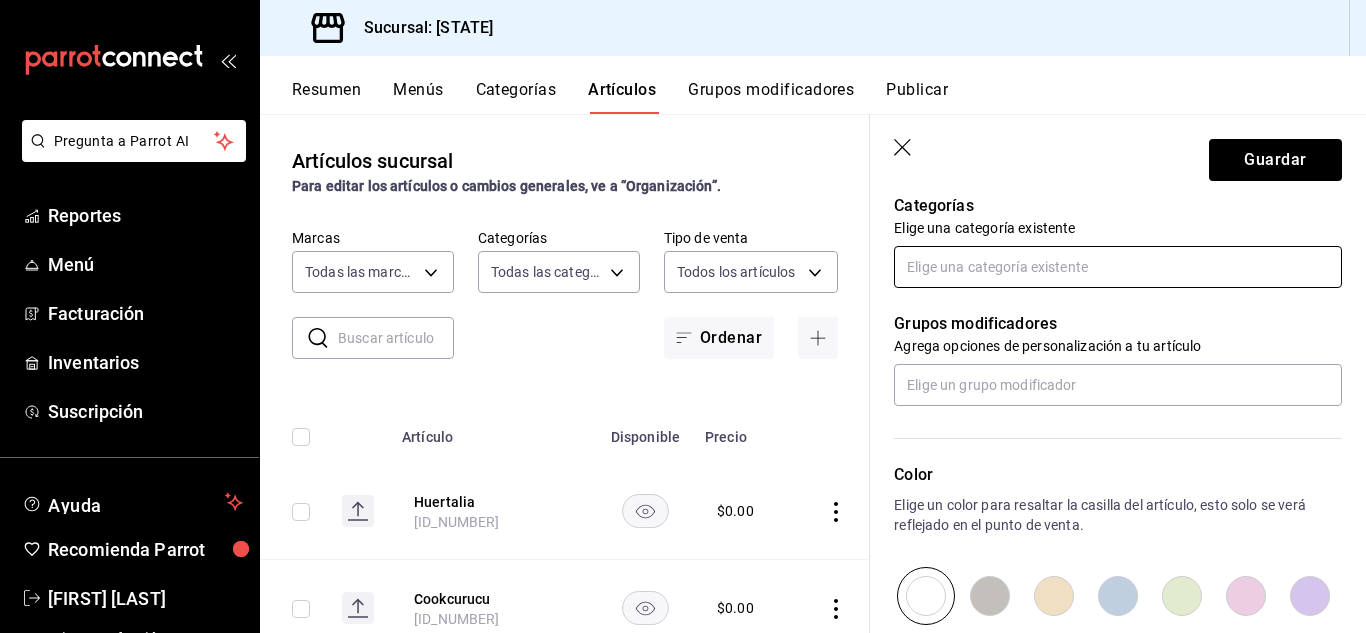 type on "$0.00" 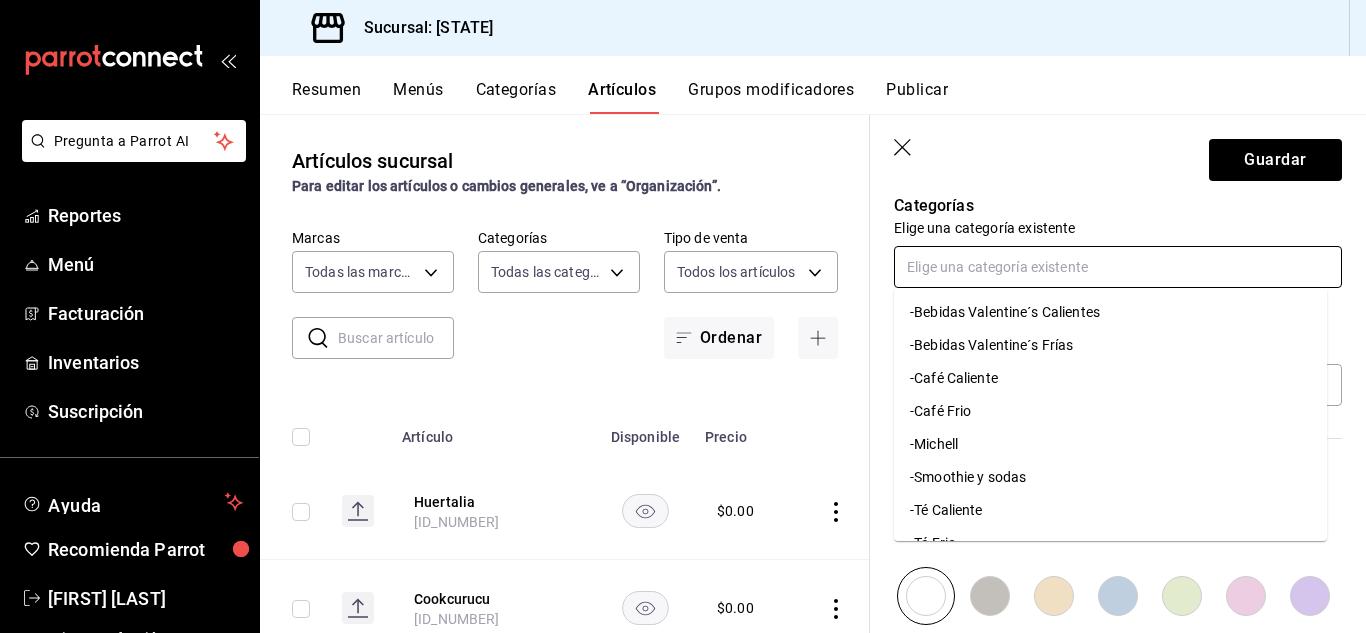 click at bounding box center (1118, 267) 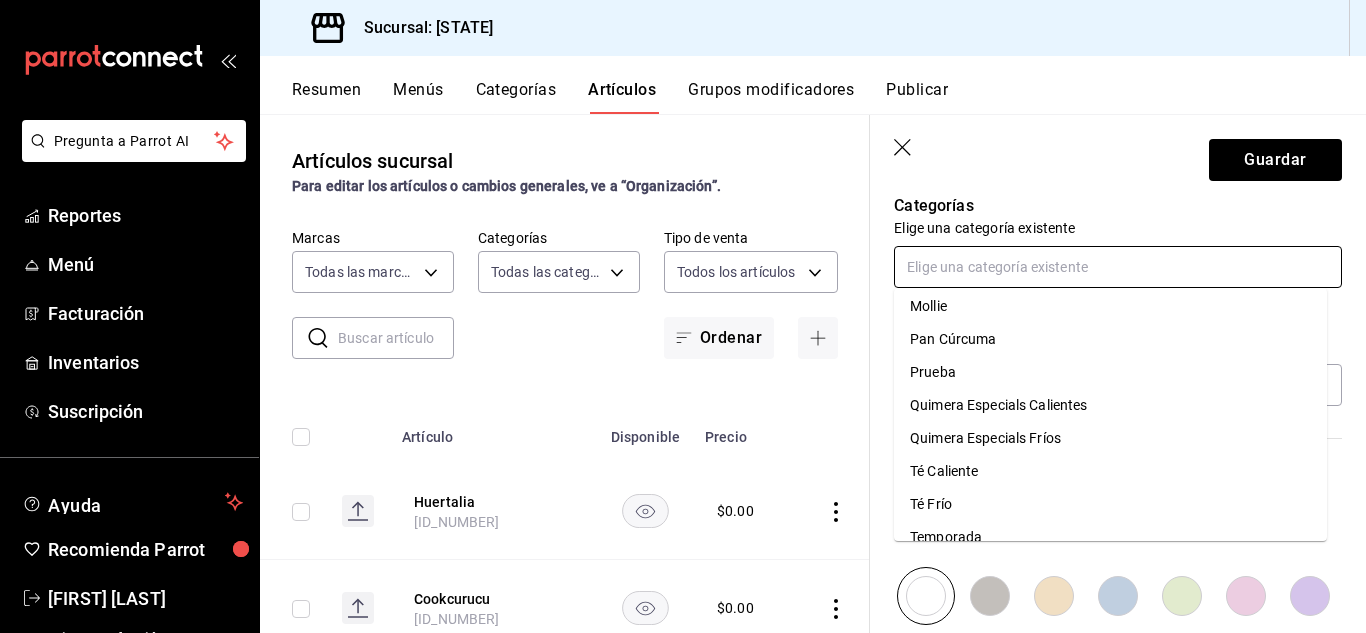 scroll, scrollTop: 918, scrollLeft: 0, axis: vertical 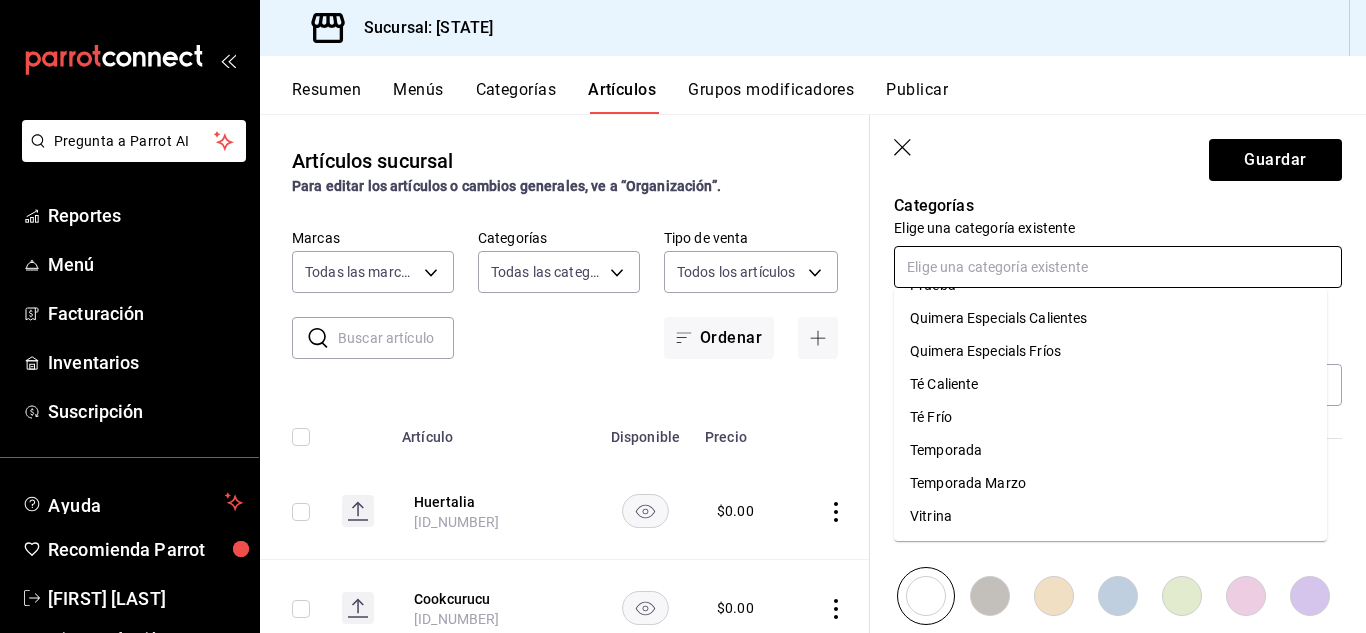 click on "Vitrina" at bounding box center (1110, 516) 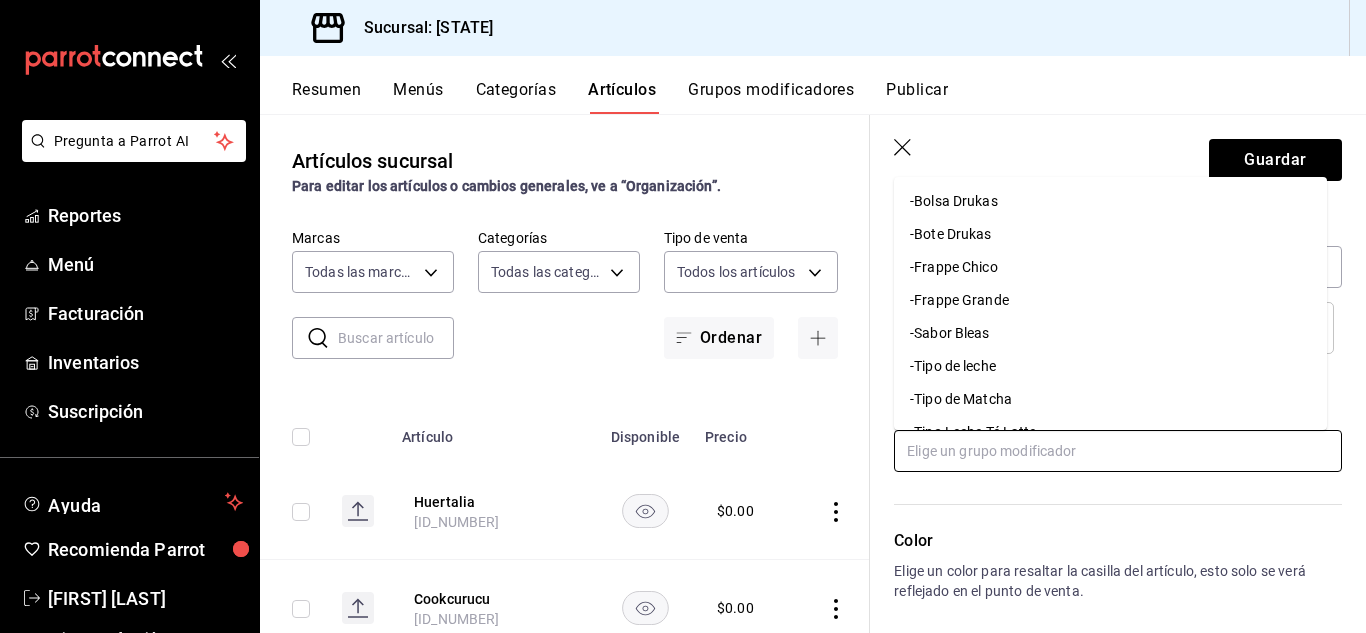 click at bounding box center [1118, 451] 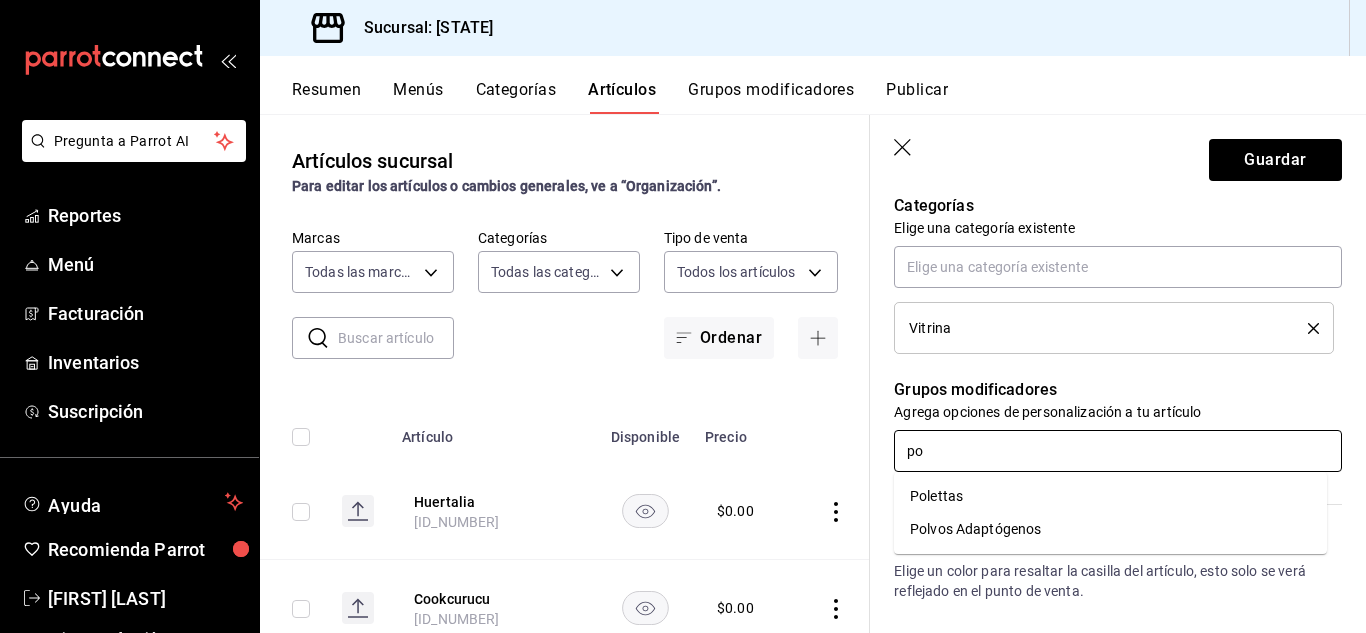 type on "p" 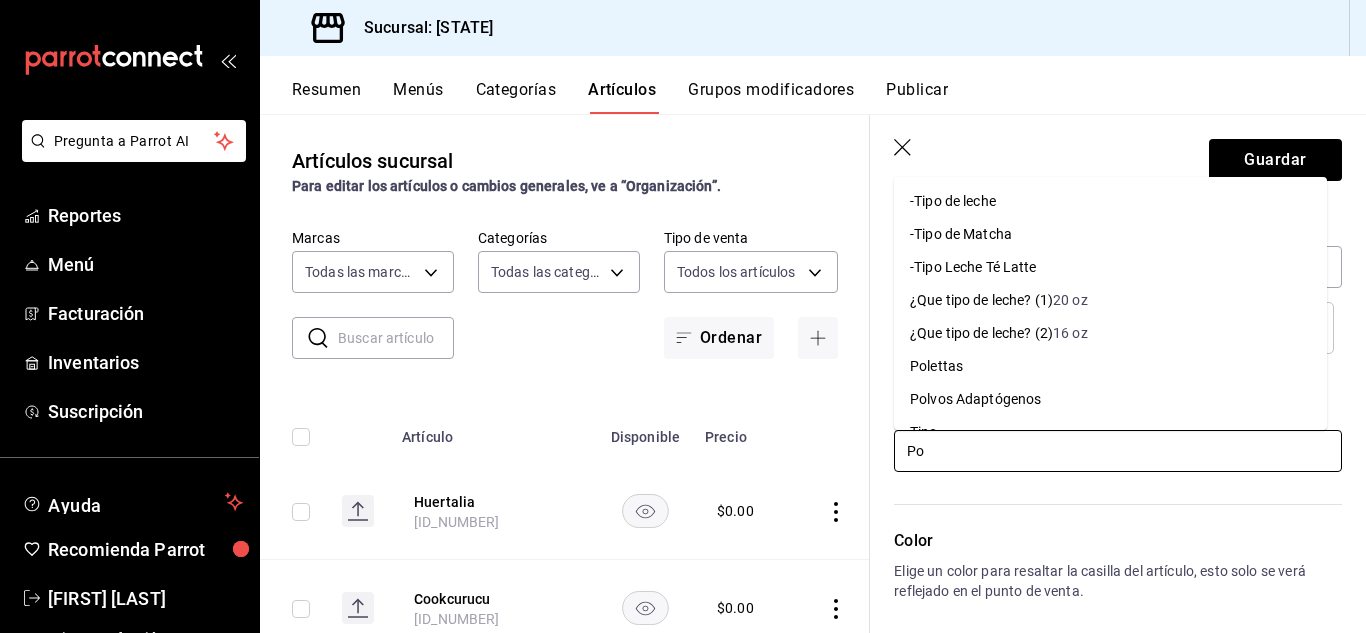 type on "Pol" 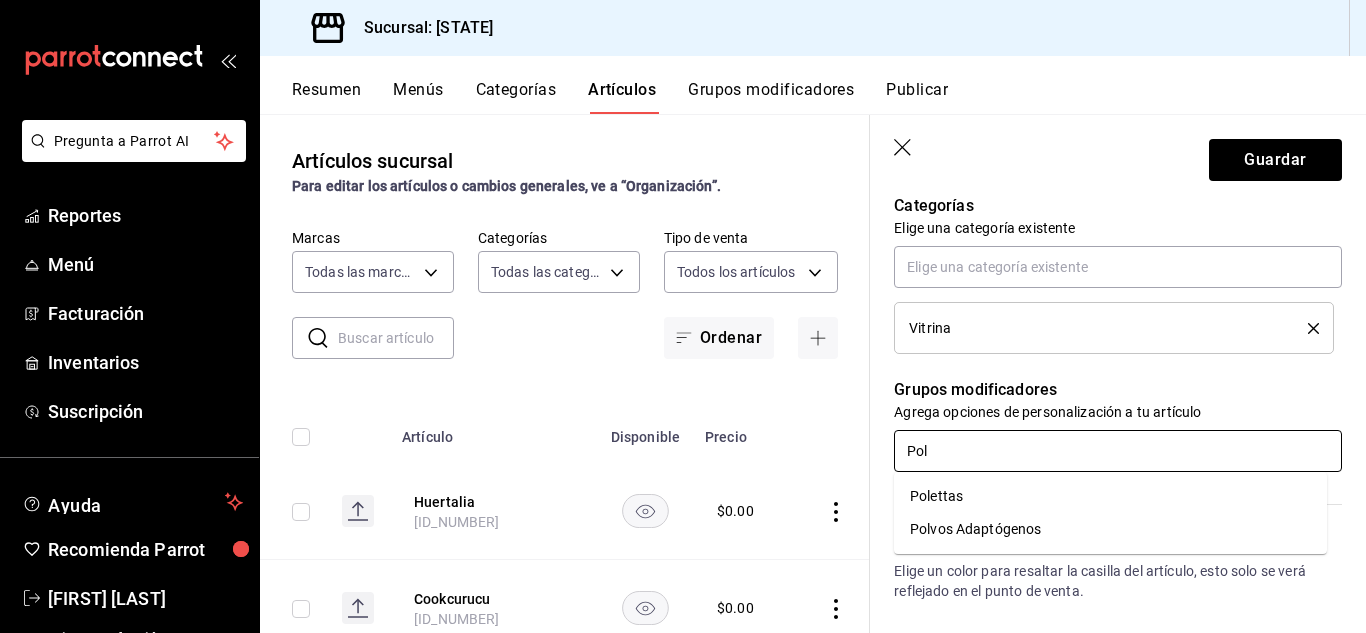 click on "Polettas" at bounding box center (1110, 496) 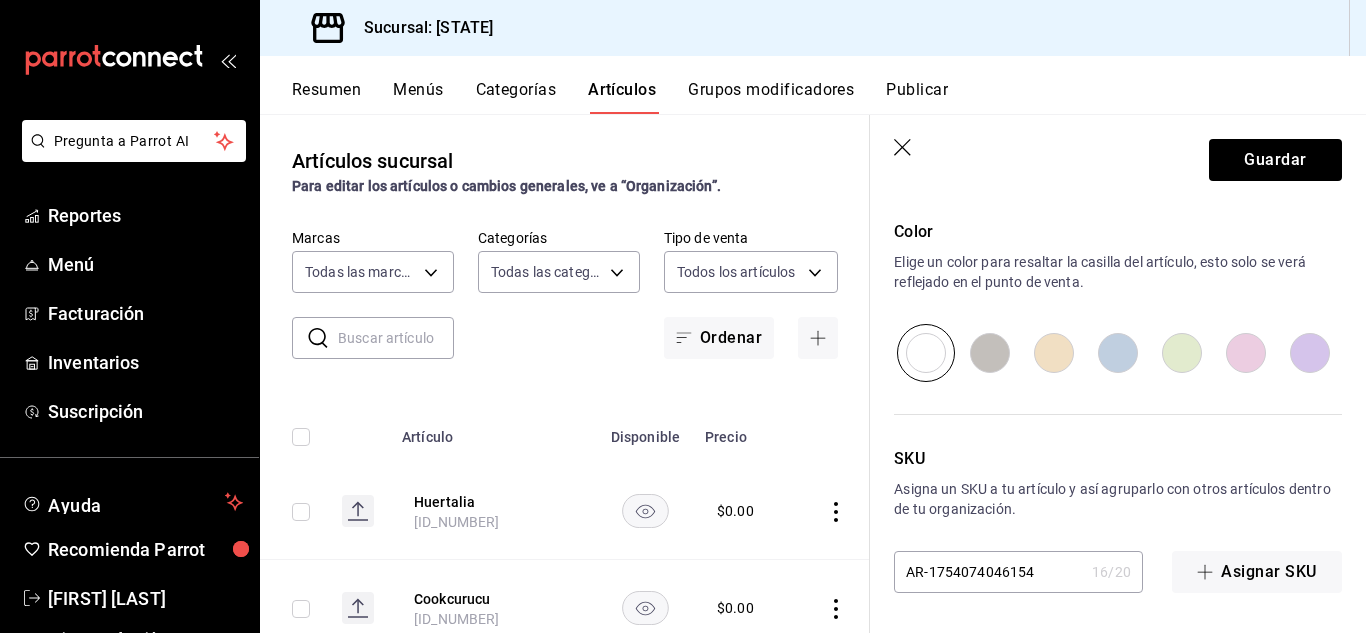 scroll, scrollTop: 0, scrollLeft: 0, axis: both 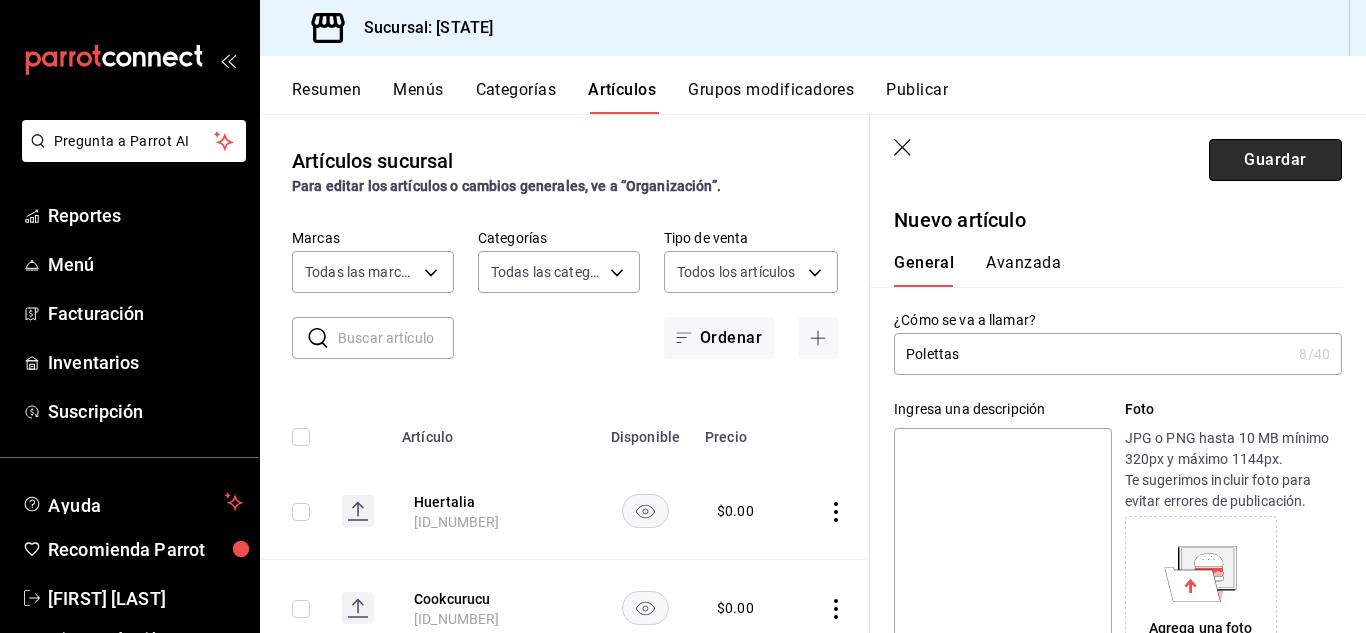 click on "Guardar" at bounding box center (1275, 160) 